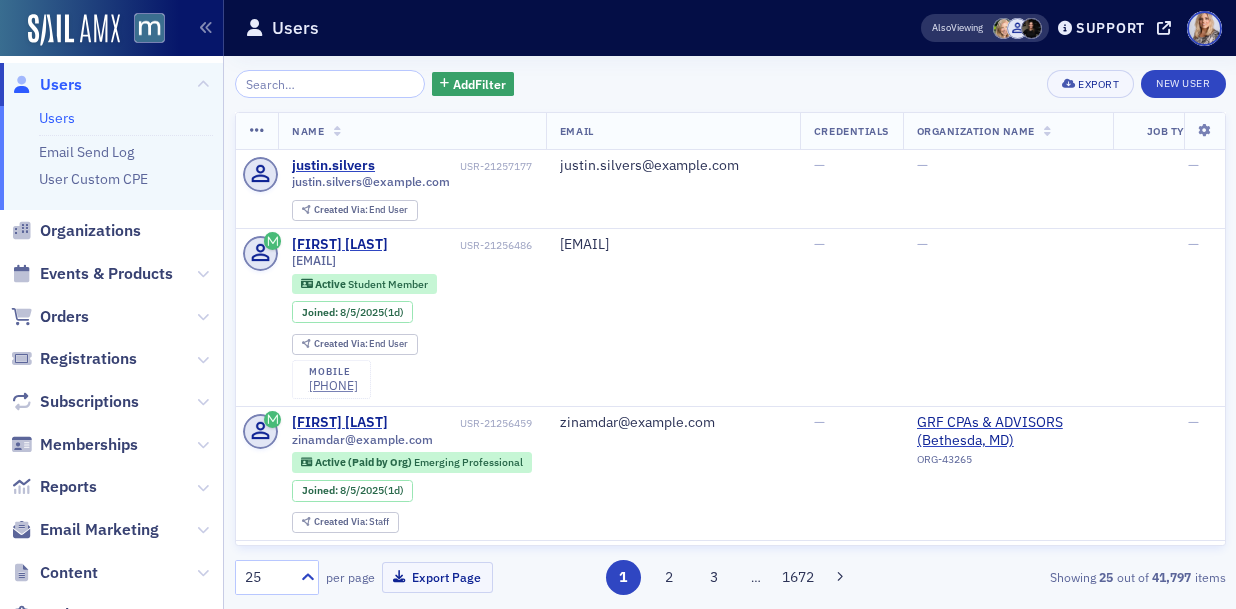 scroll, scrollTop: 0, scrollLeft: 0, axis: both 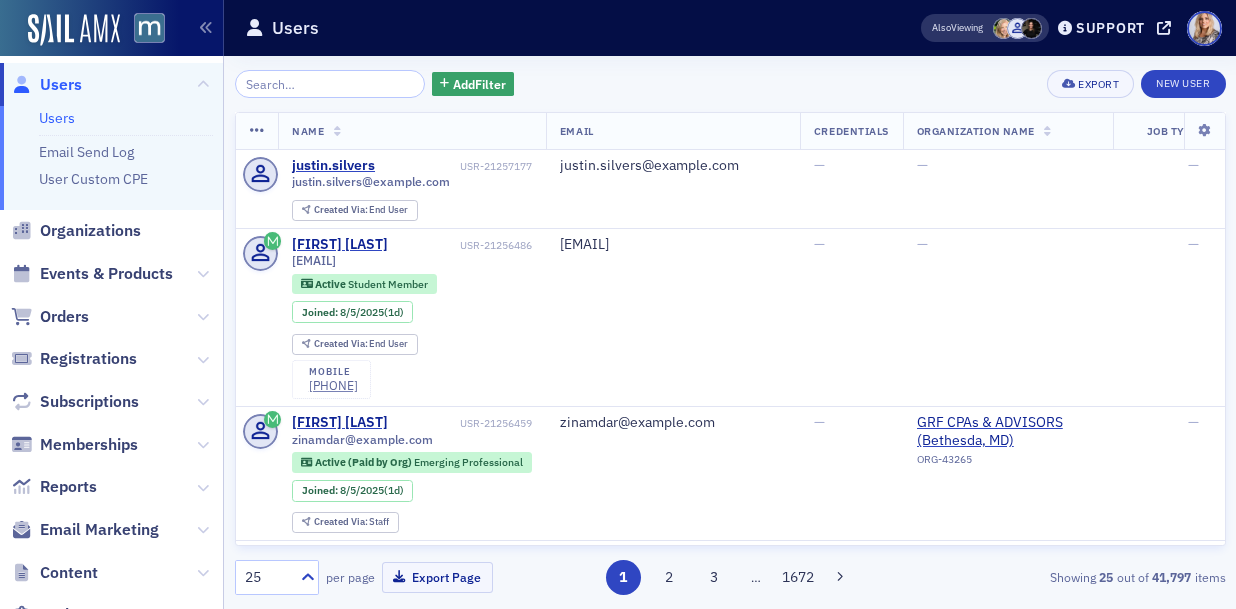 click 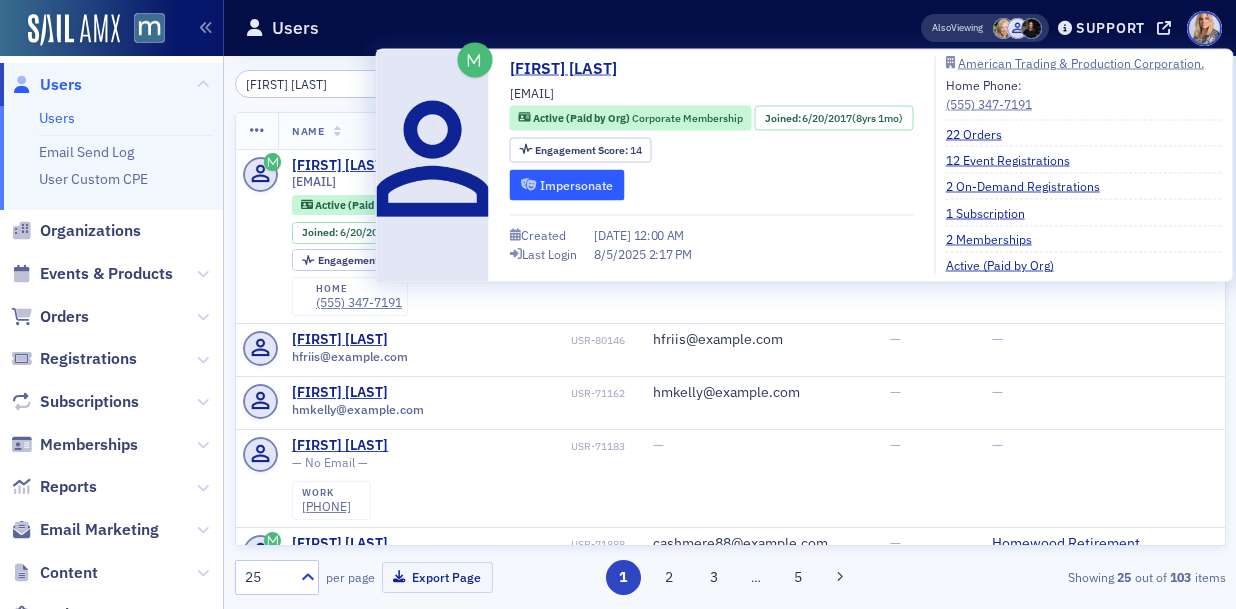 type on "Heather Friis" 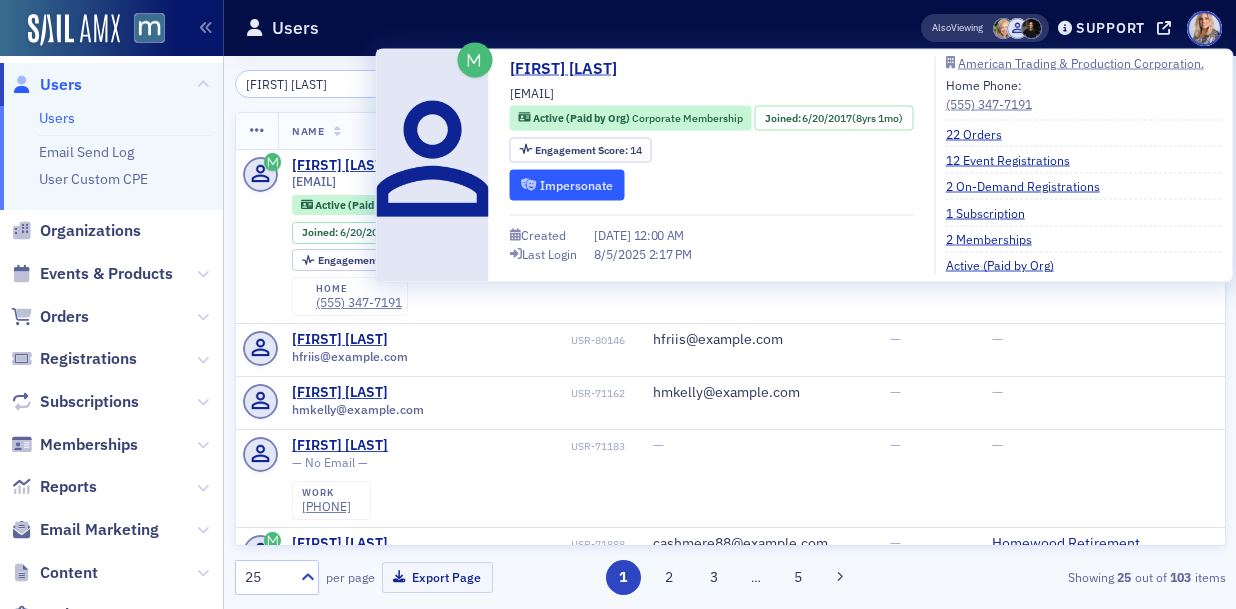 click on "Impersonate" at bounding box center [567, 184] 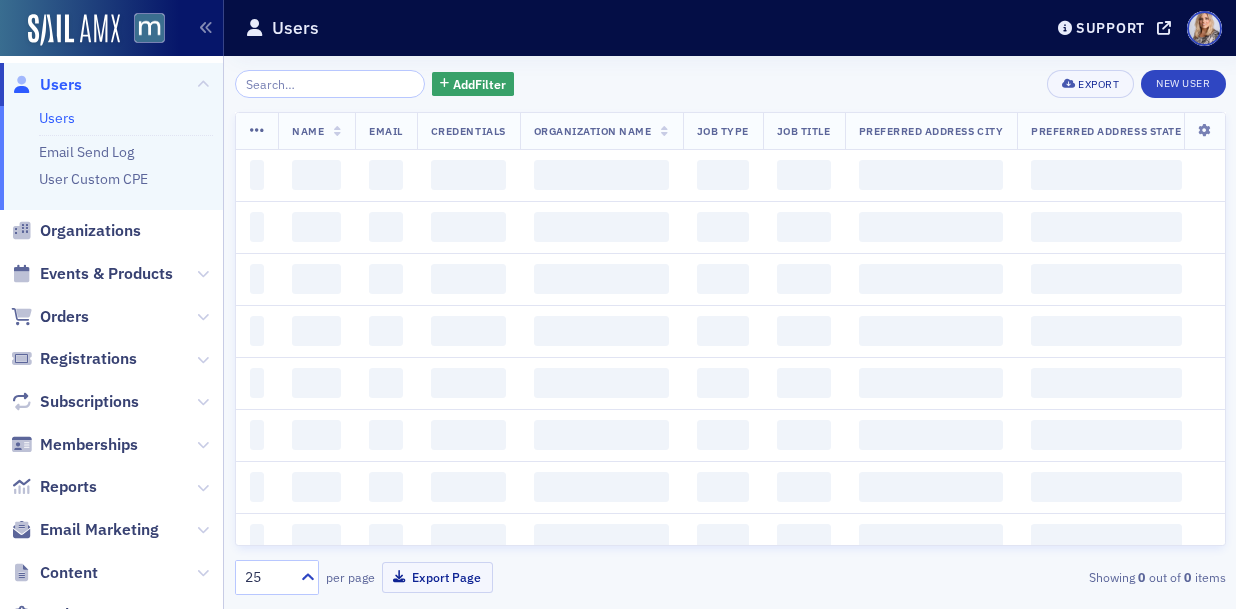 scroll, scrollTop: 0, scrollLeft: 0, axis: both 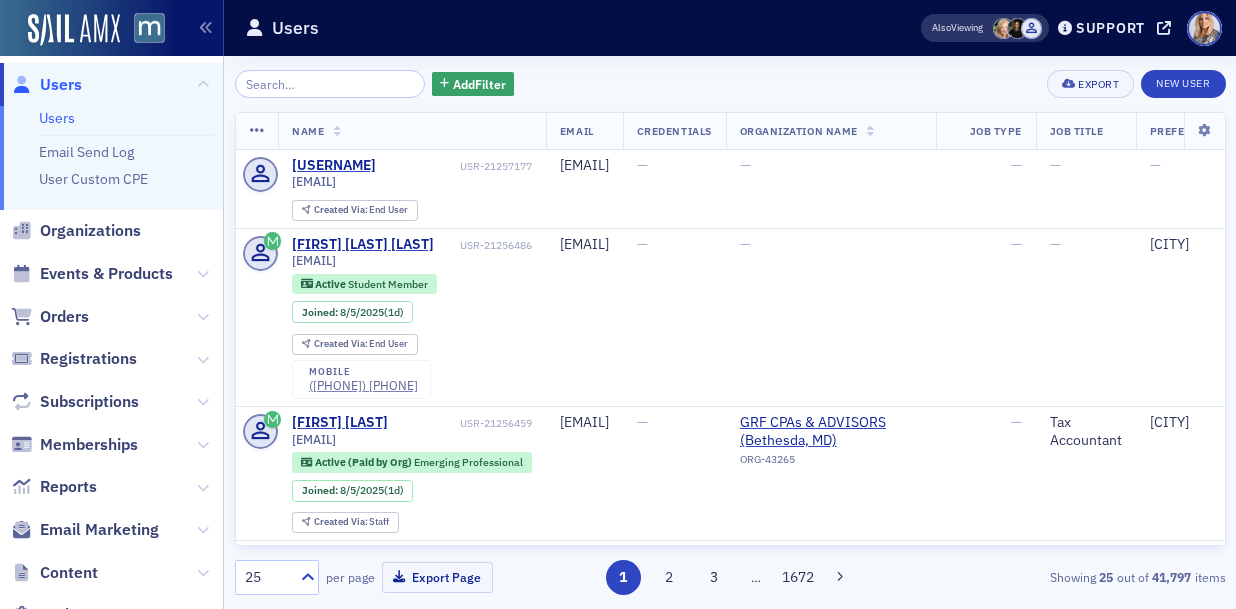 click 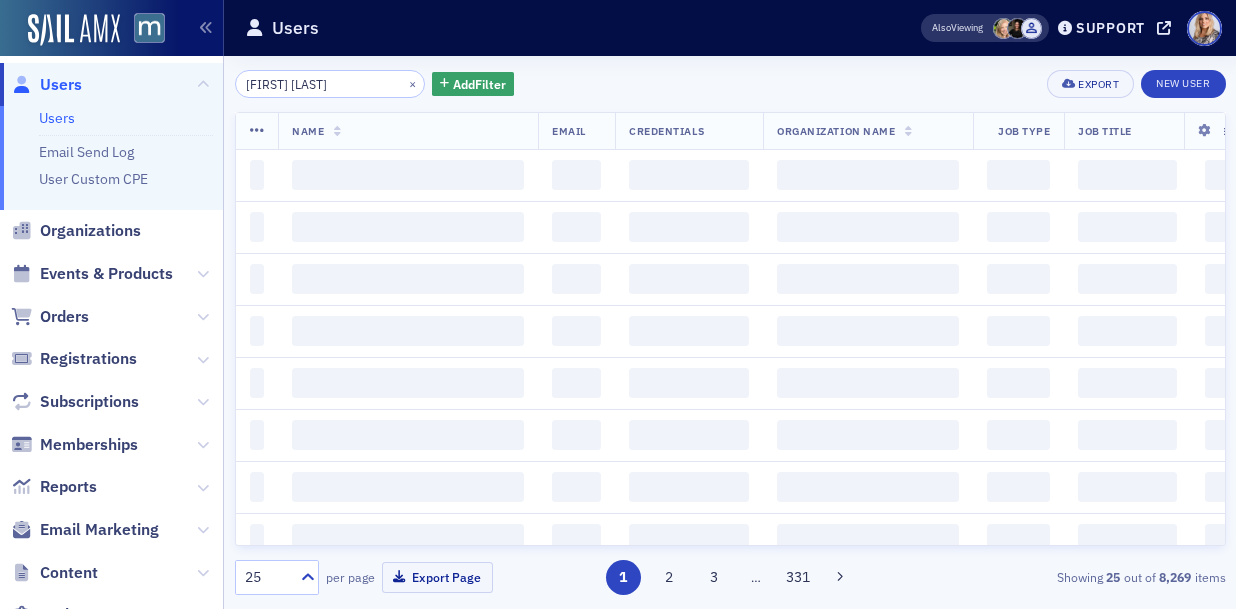 type on "[FIRST] [LAST]" 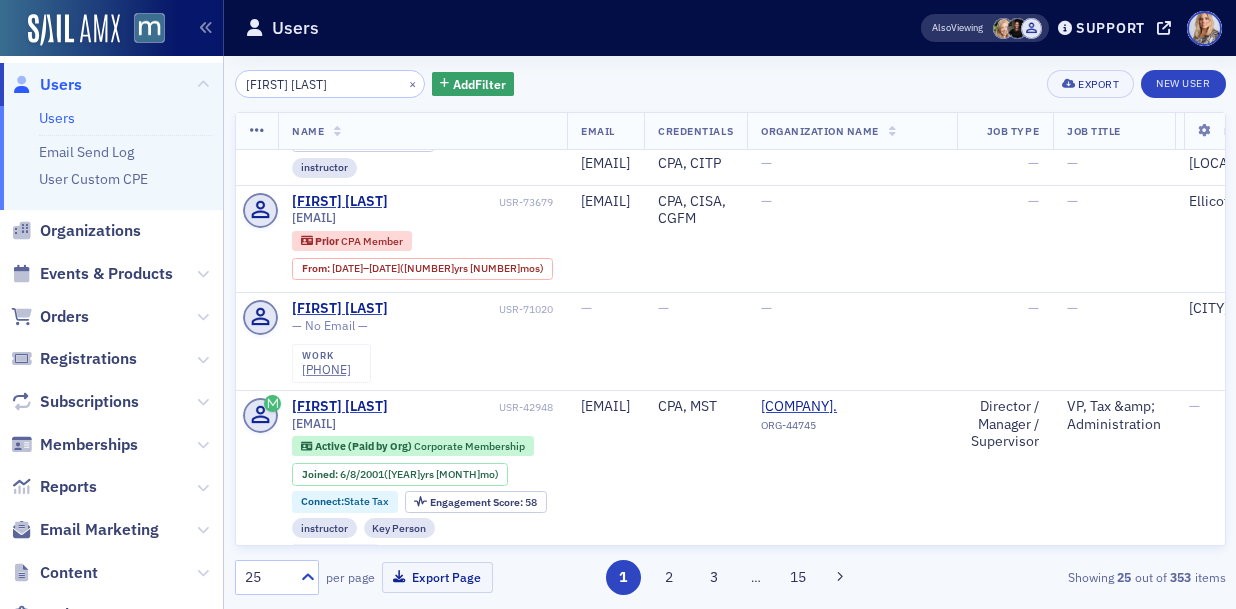 scroll, scrollTop: 342, scrollLeft: 0, axis: vertical 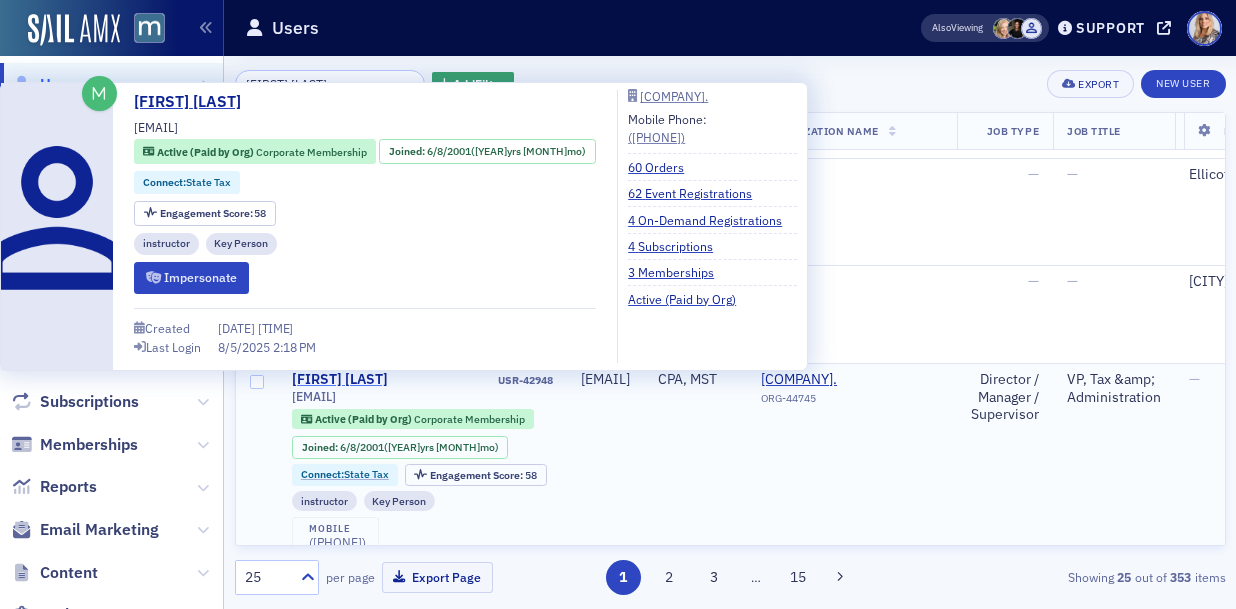 click on "[FIRST] [LAST]" 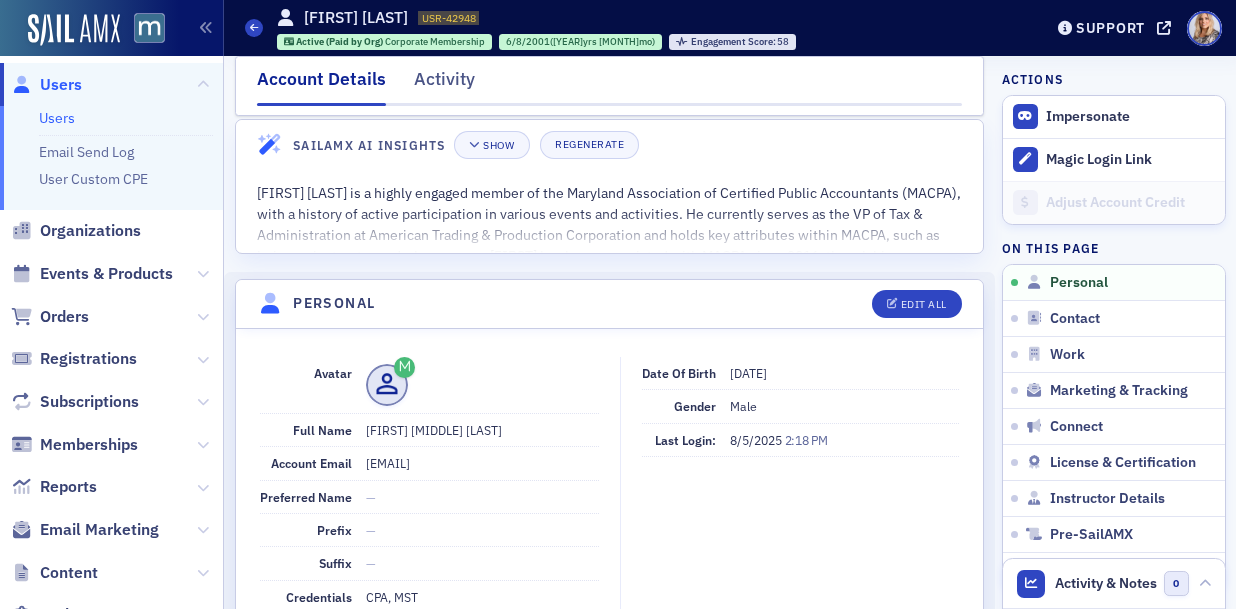 scroll, scrollTop: 0, scrollLeft: 0, axis: both 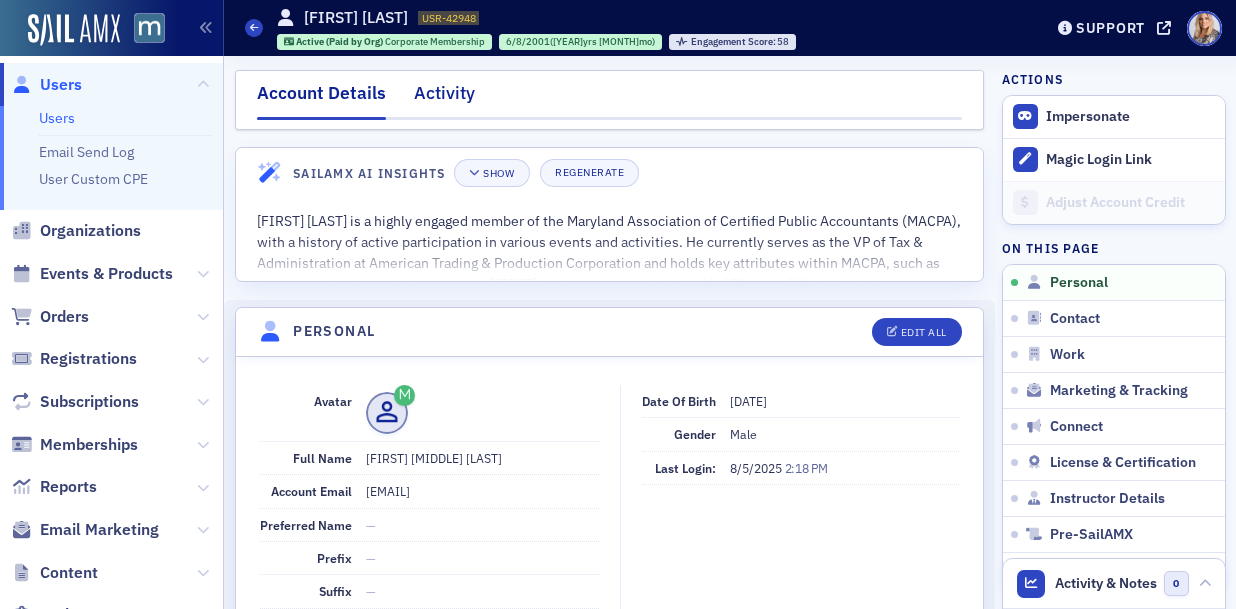 click on "Activity" 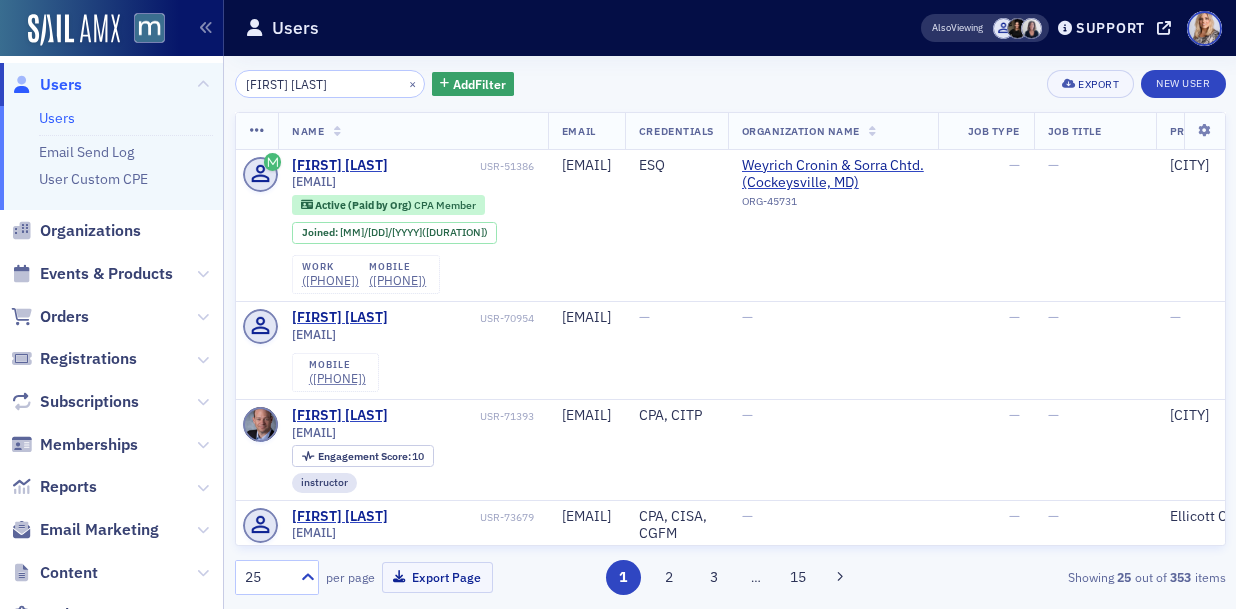 scroll, scrollTop: 0, scrollLeft: 0, axis: both 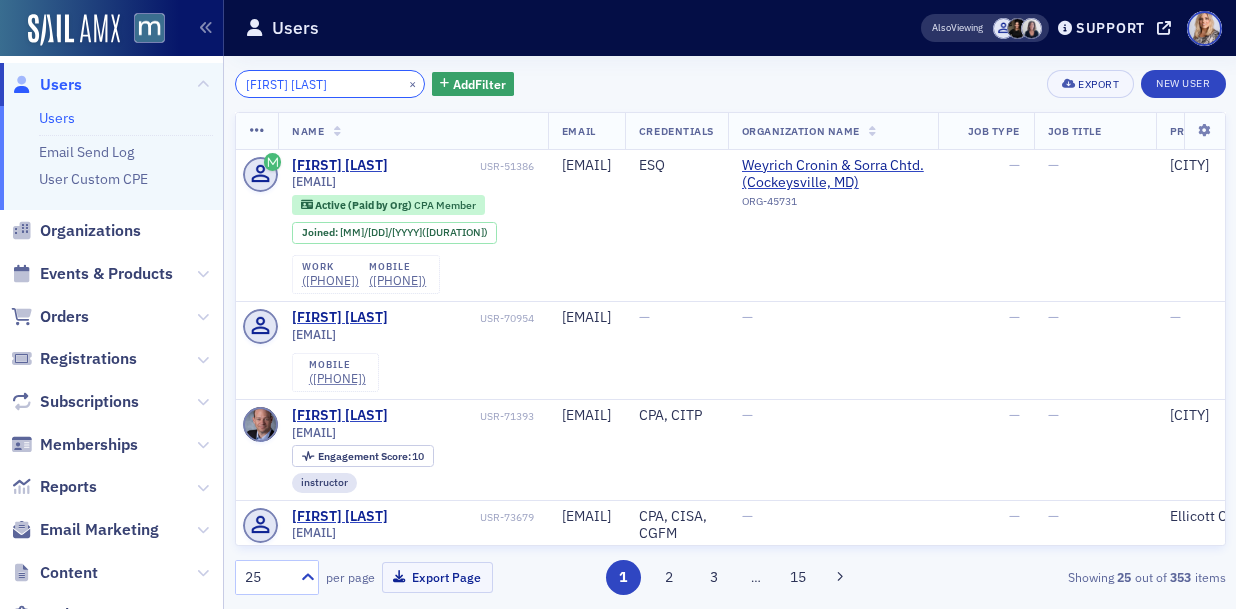 drag, startPoint x: 322, startPoint y: 82, endPoint x: 193, endPoint y: 80, distance: 129.0155 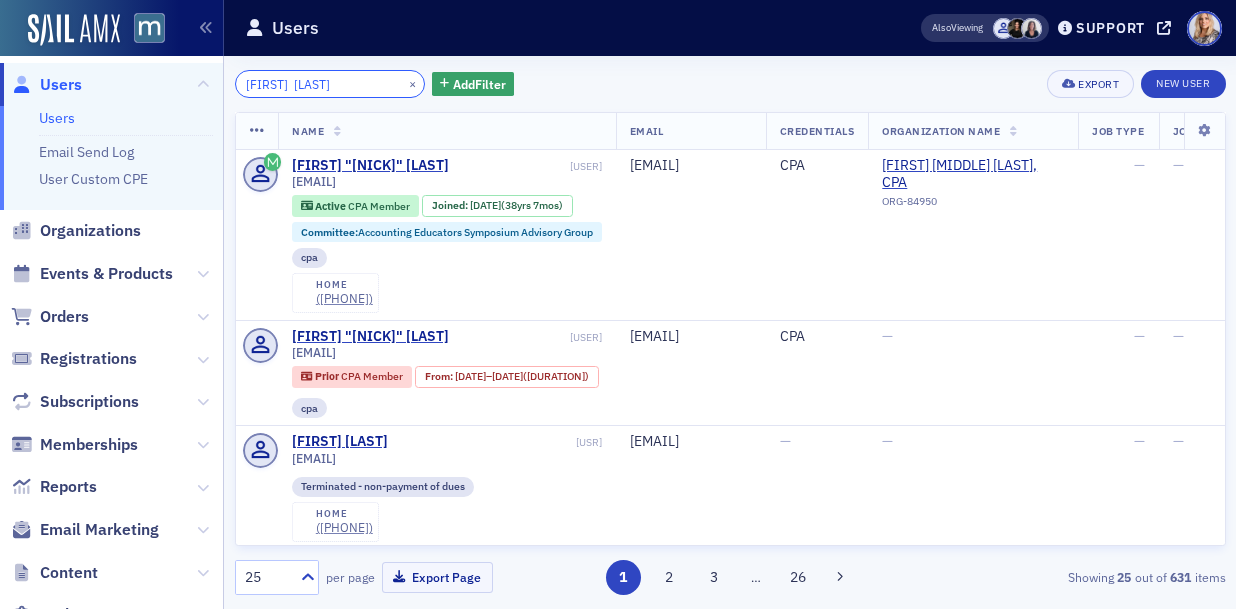 click on "Will 	Copeland" 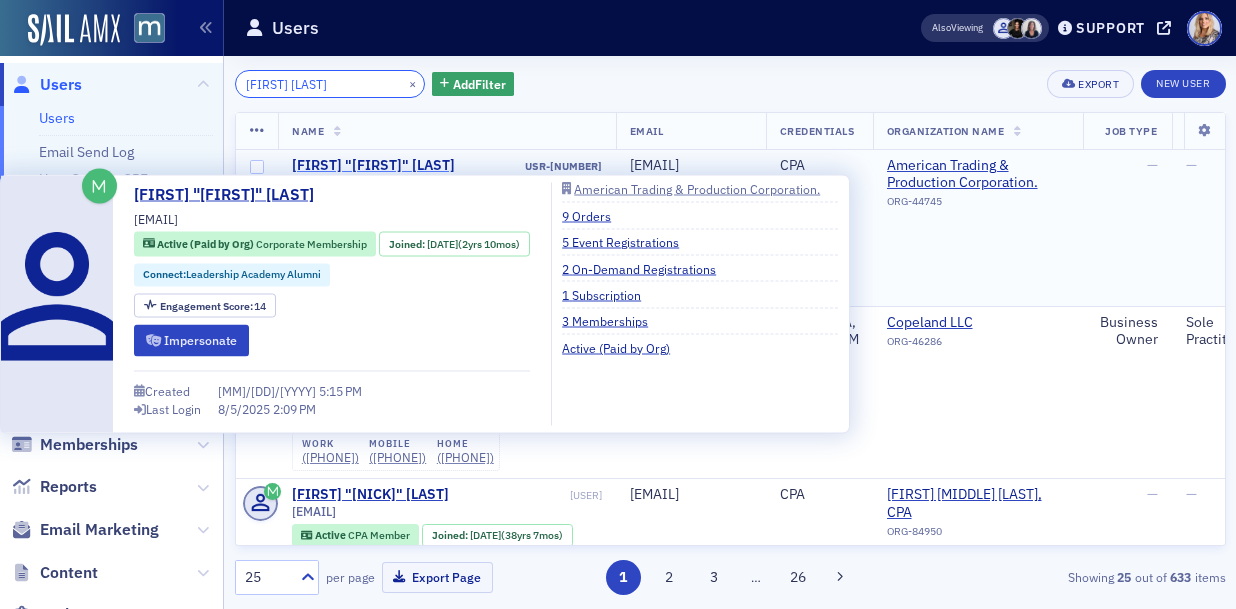 type on "Will Copeland" 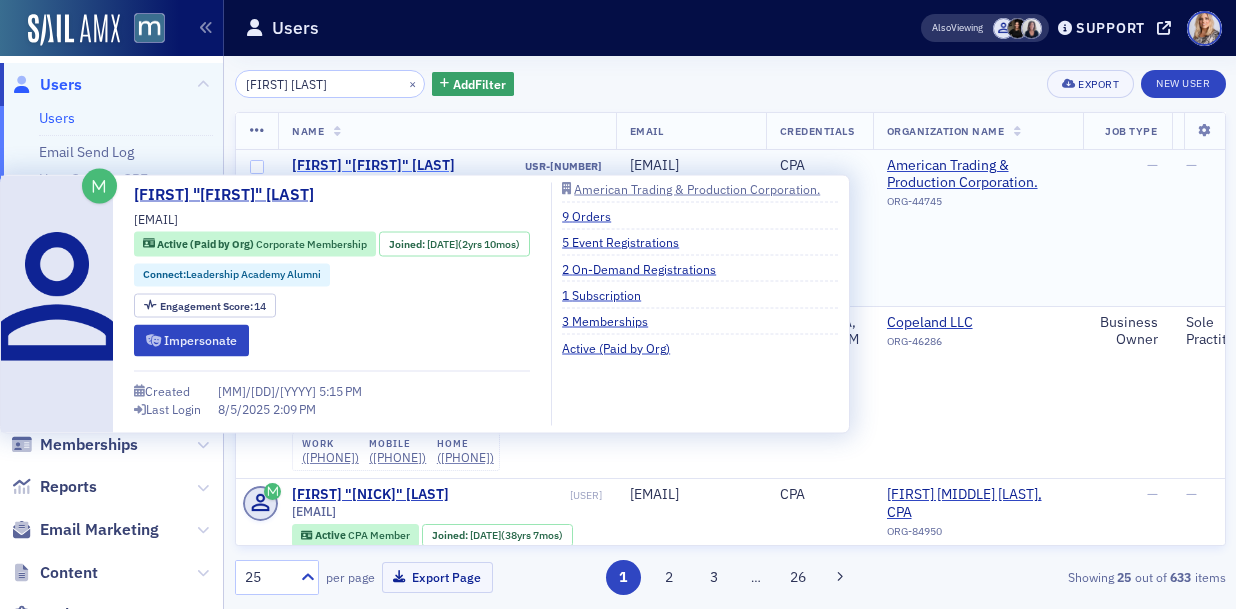 click on "William "Will" Copeland" 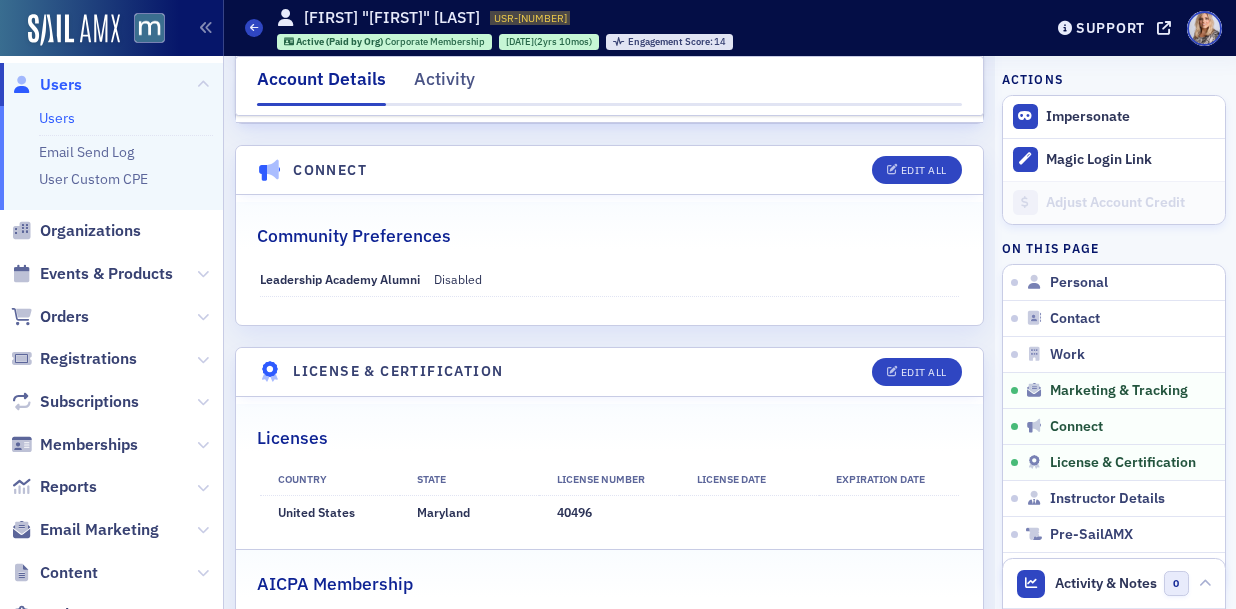 scroll, scrollTop: 2931, scrollLeft: 0, axis: vertical 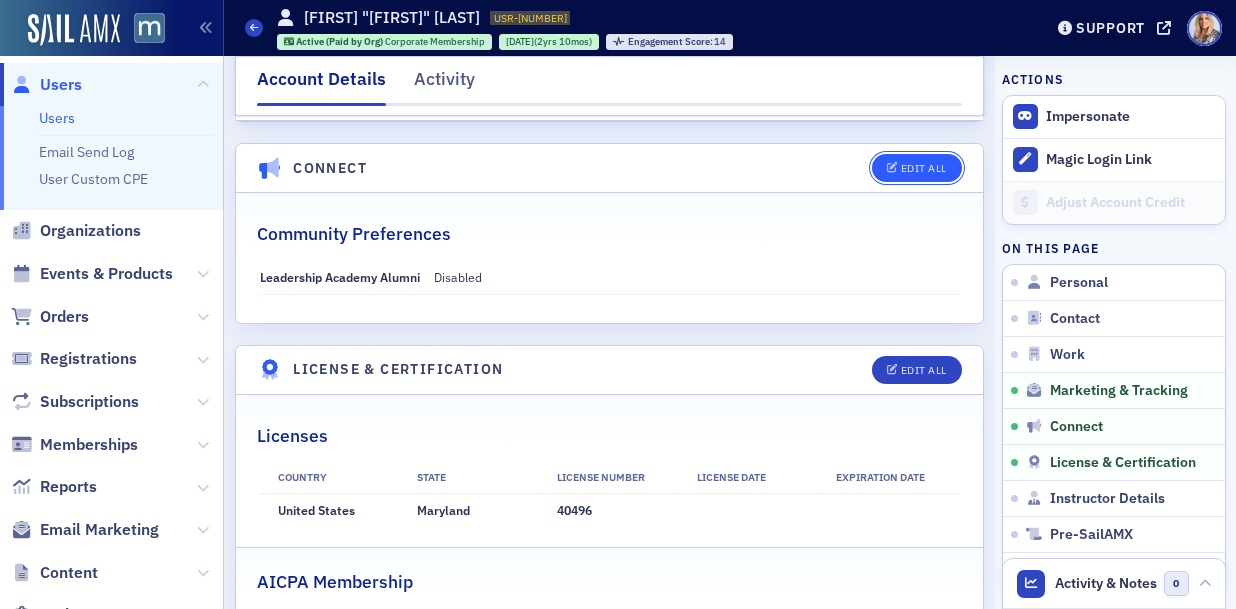 click on "Edit All" 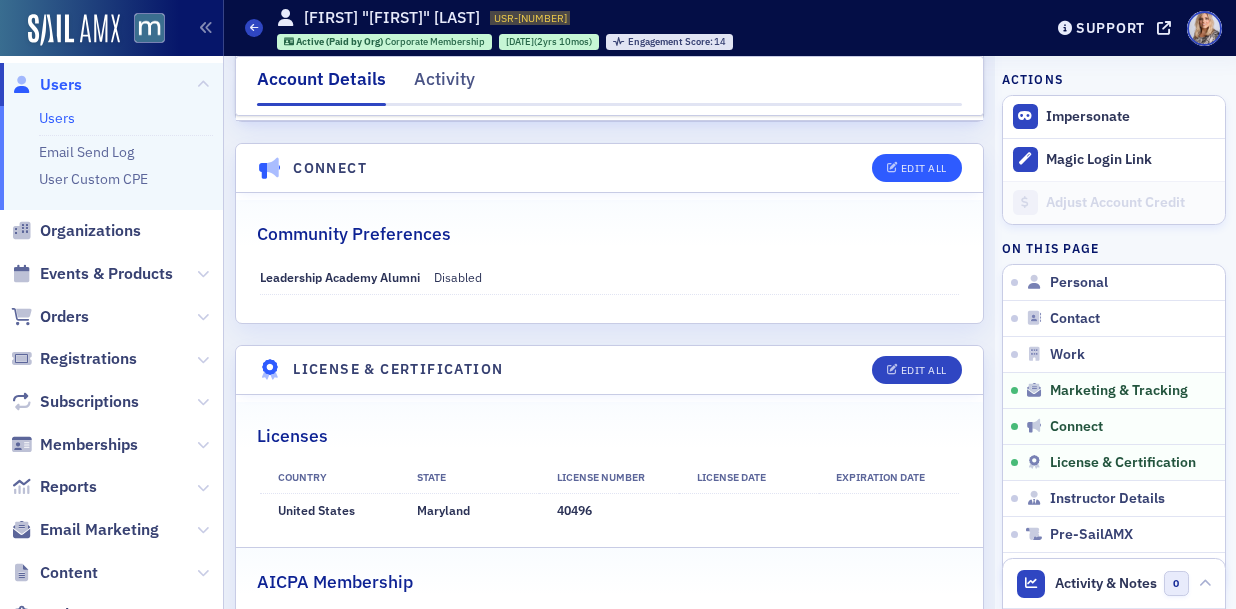 select on "US" 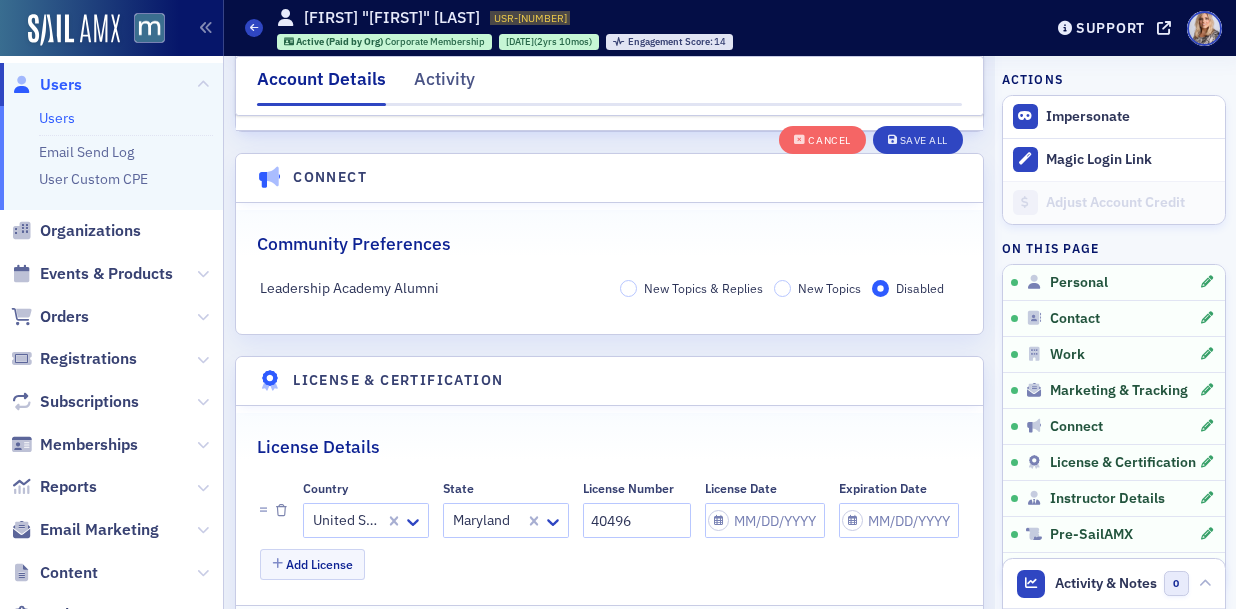 scroll, scrollTop: 3524, scrollLeft: 0, axis: vertical 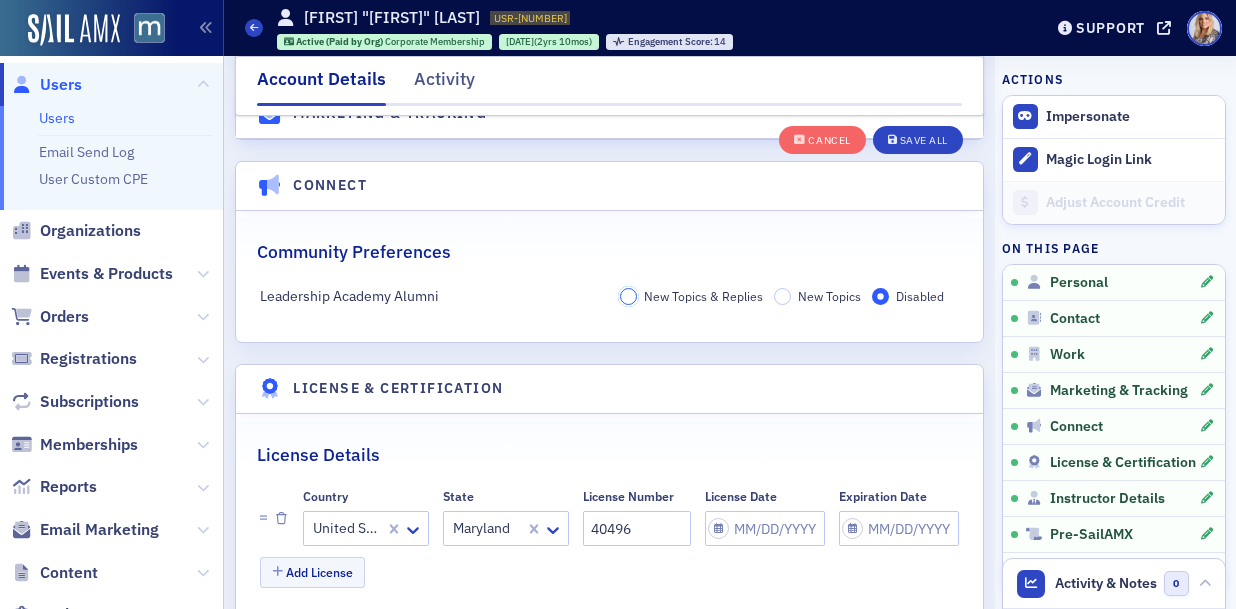 click on "New Topics & Replies" 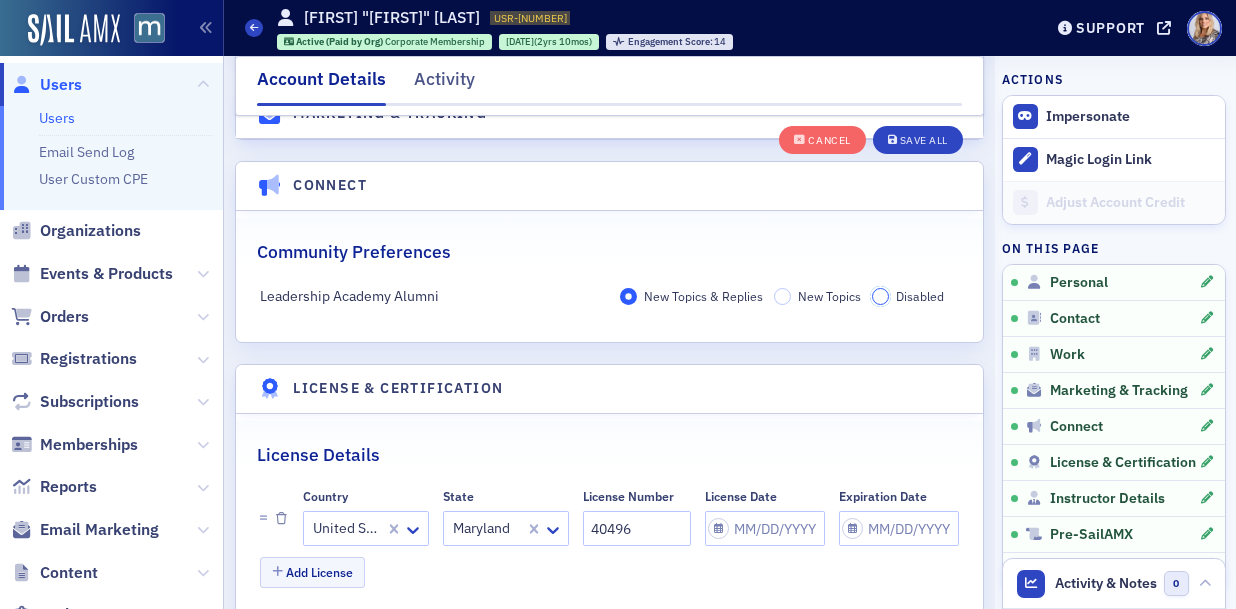 click on "Disabled" 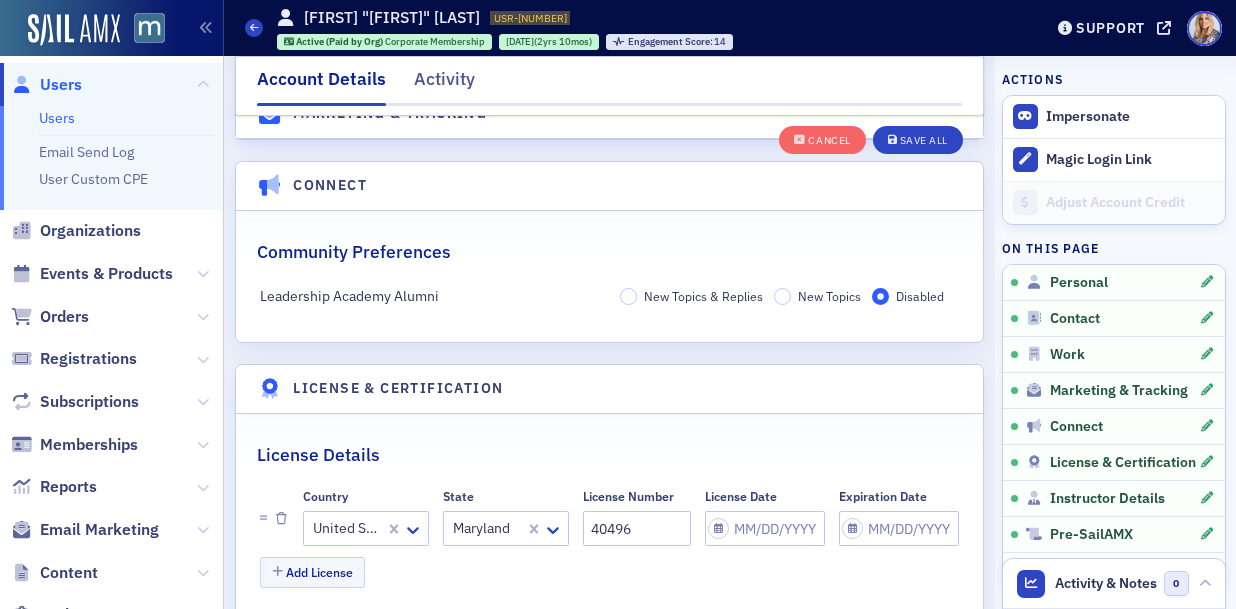 click on "Community Preferences" 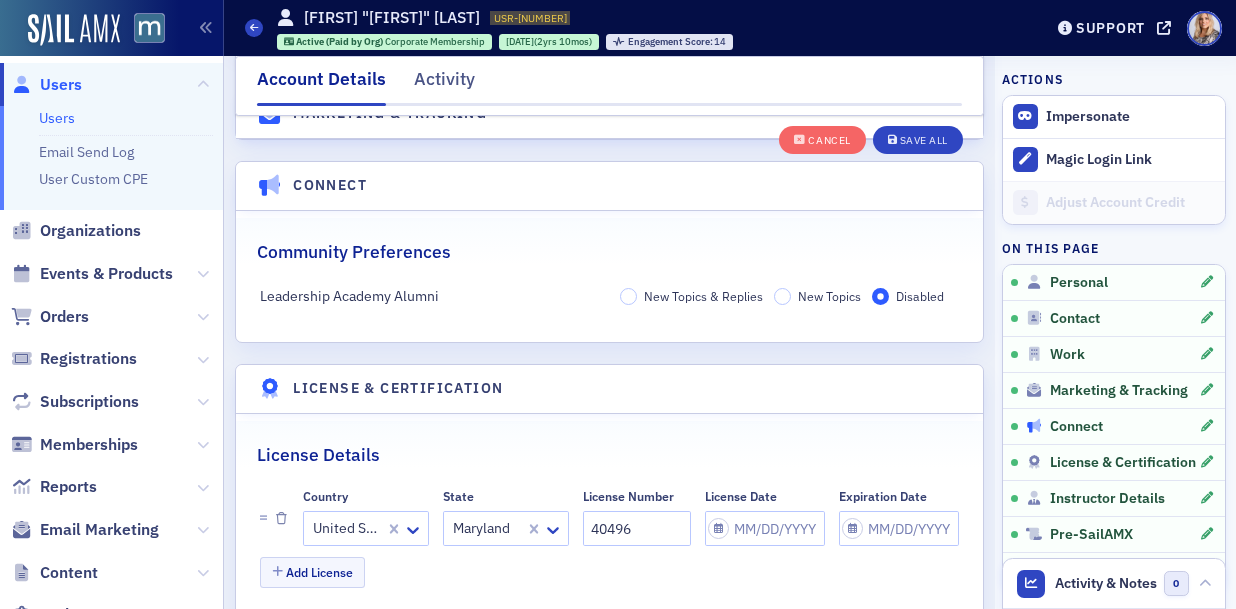 click on "Connect" 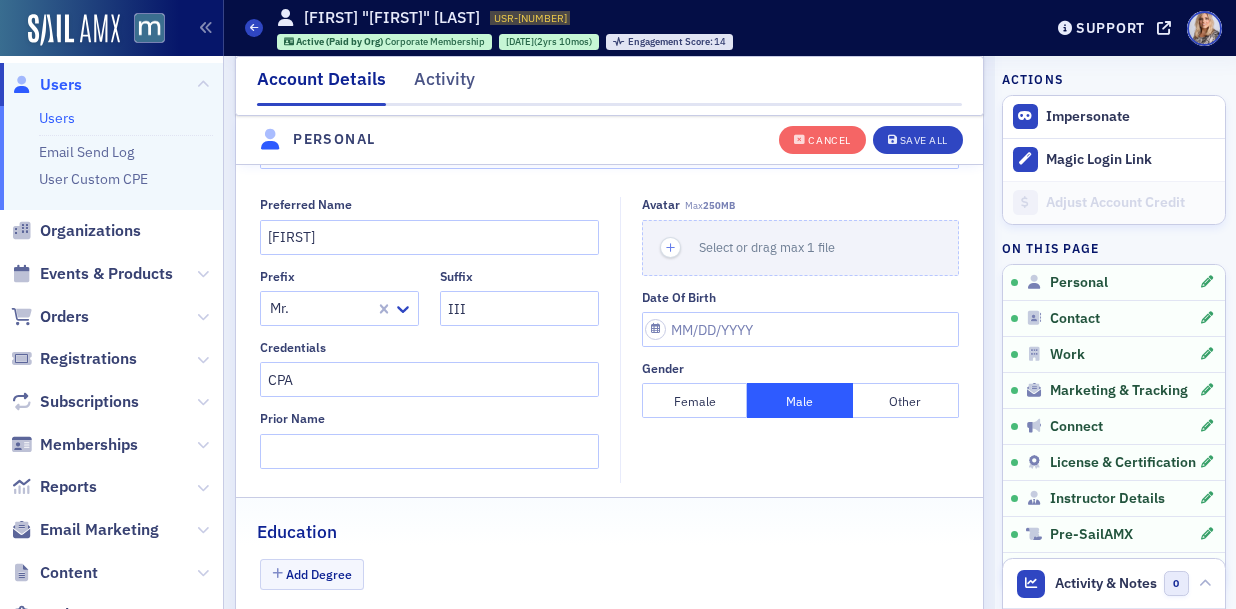 scroll, scrollTop: 0, scrollLeft: 0, axis: both 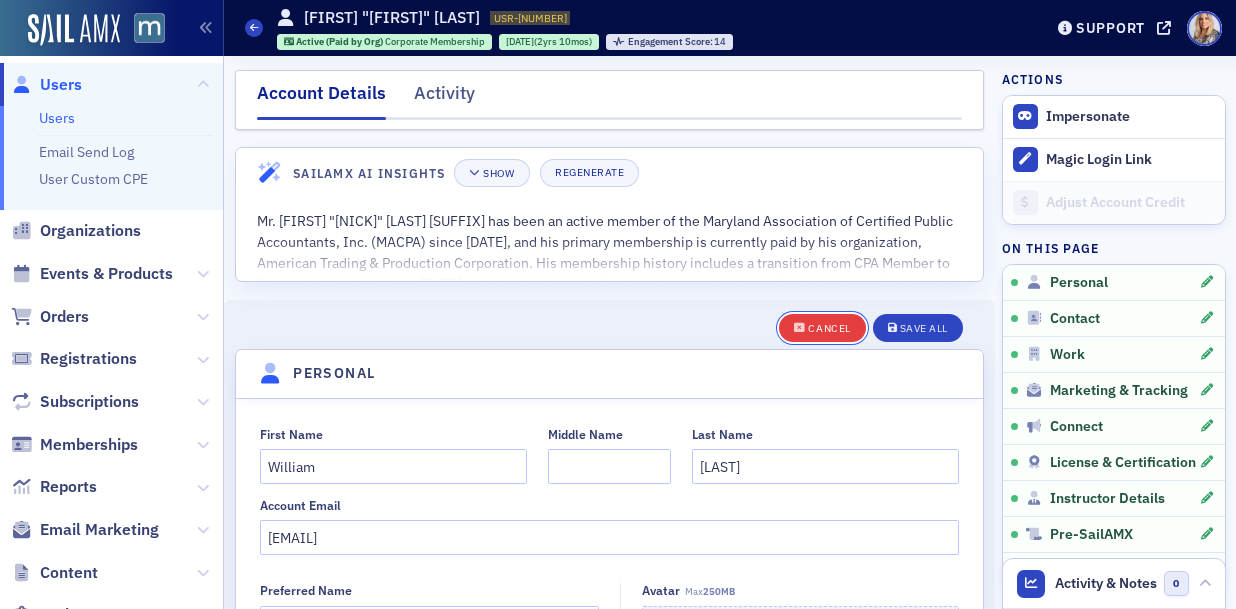 click on "Cancel" 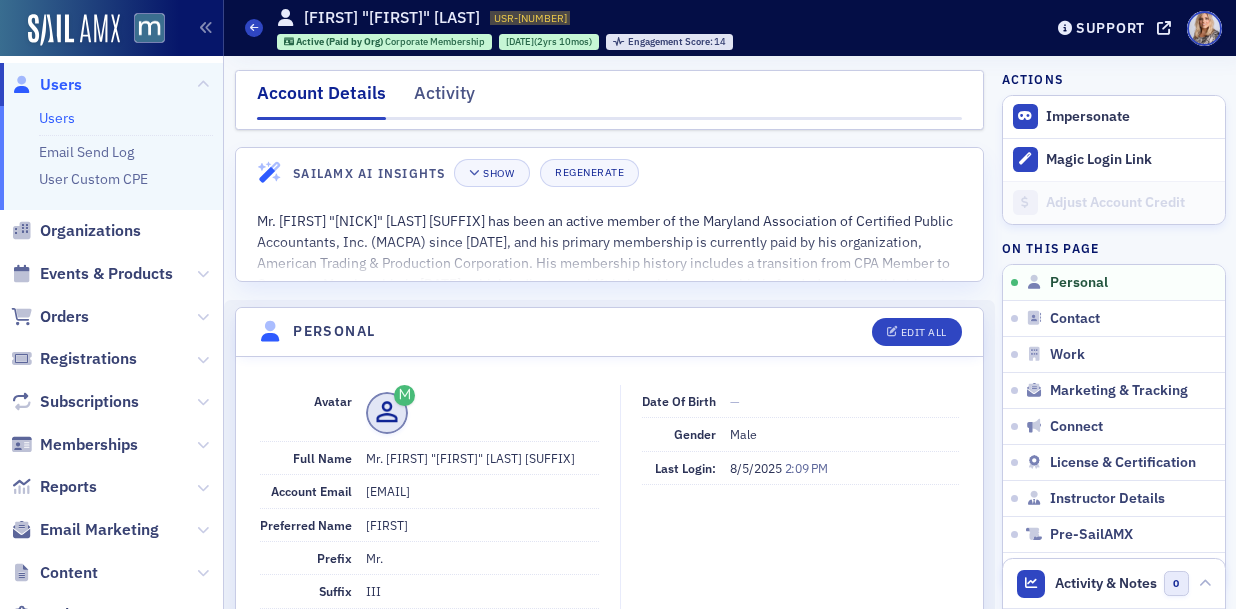 click on "Mr. William "Will" Copeland III" 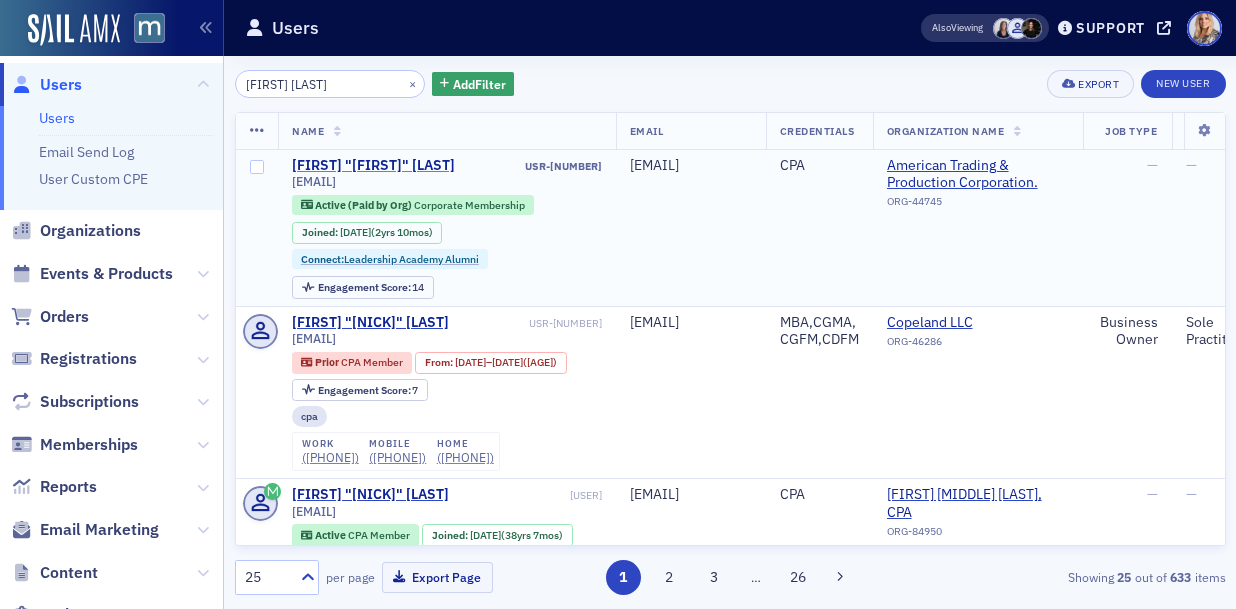 click on "William "Will" Copeland" 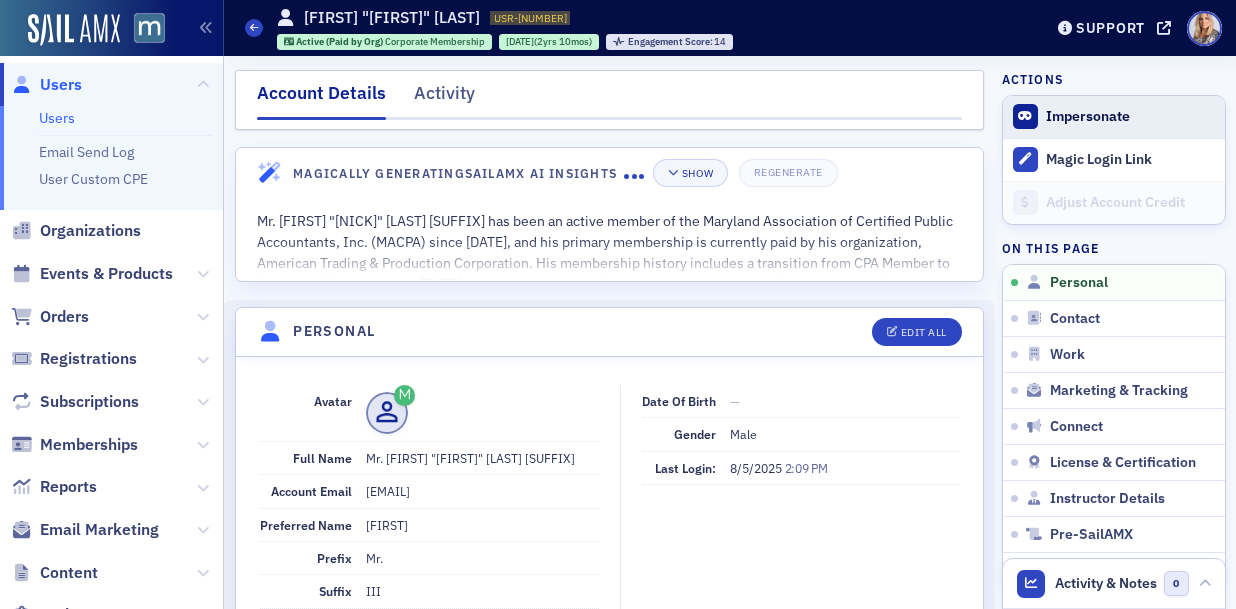 click on "Impersonate" 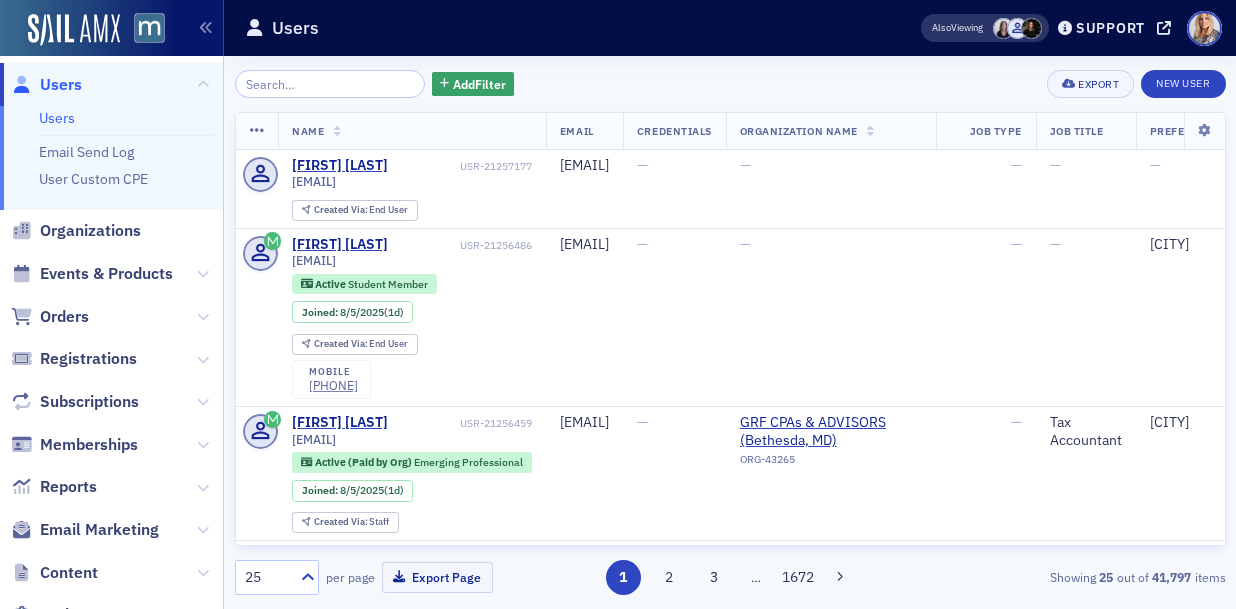 scroll, scrollTop: 0, scrollLeft: 0, axis: both 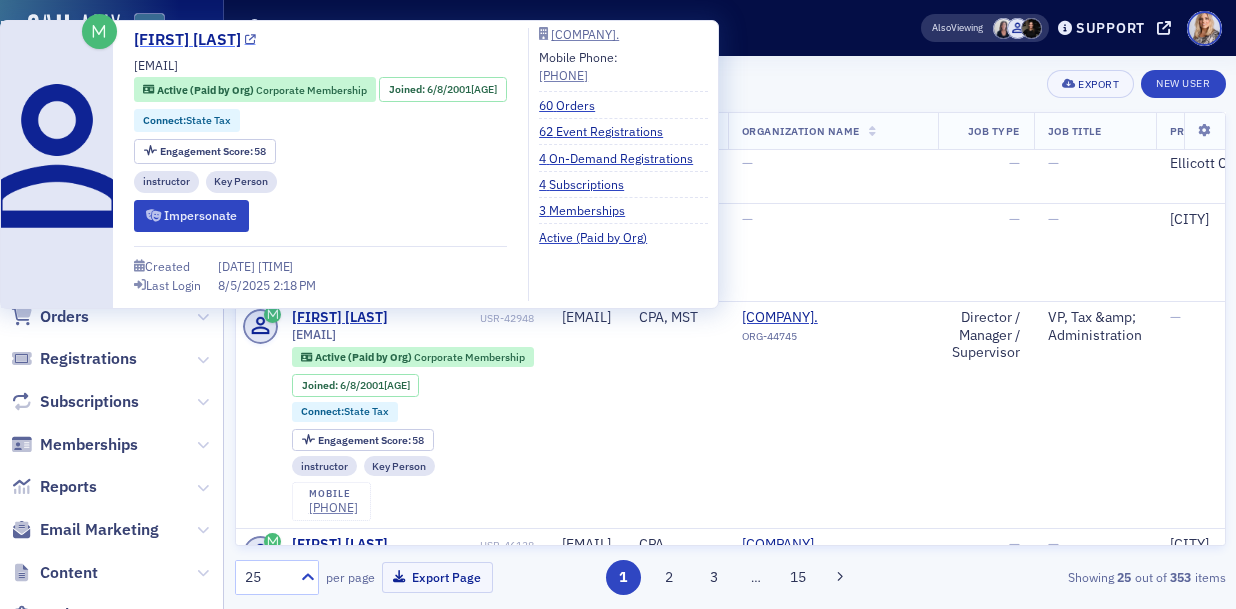 type on "[FIRST] [LAST]" 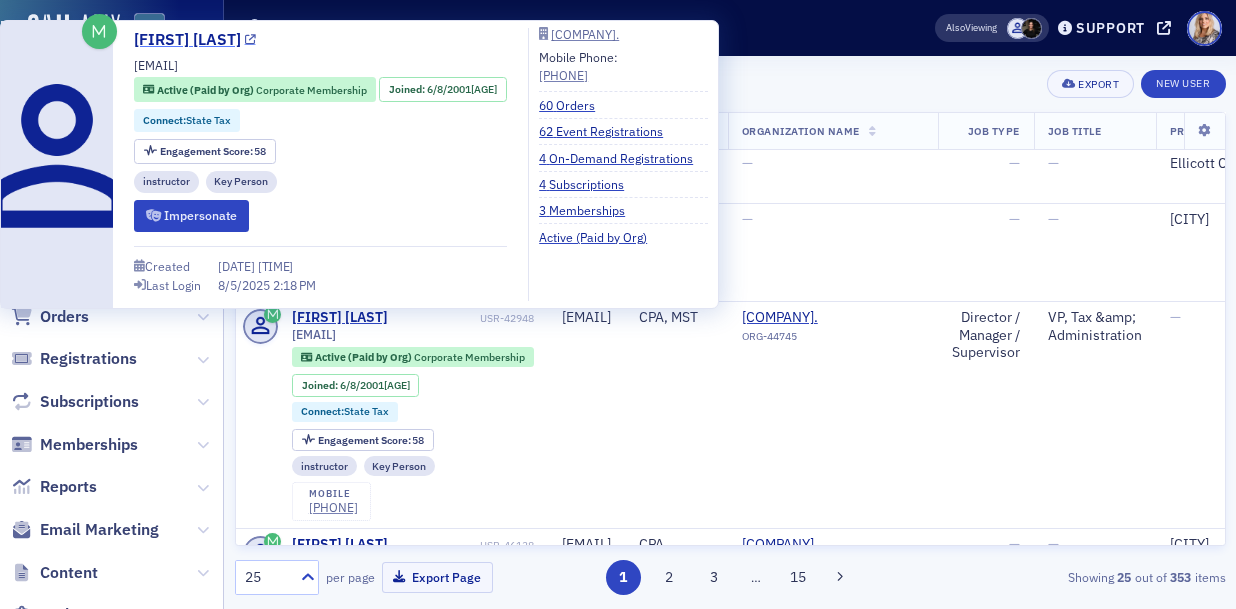 click on "[FIRST] [LAST]" at bounding box center (195, 40) 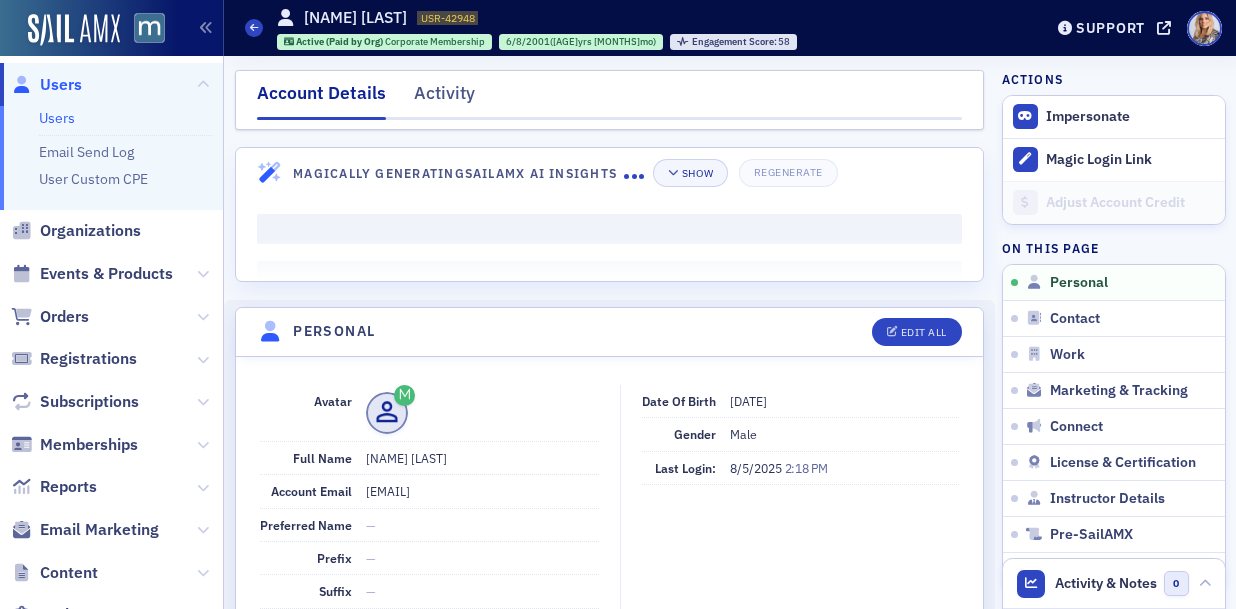 scroll, scrollTop: 0, scrollLeft: 0, axis: both 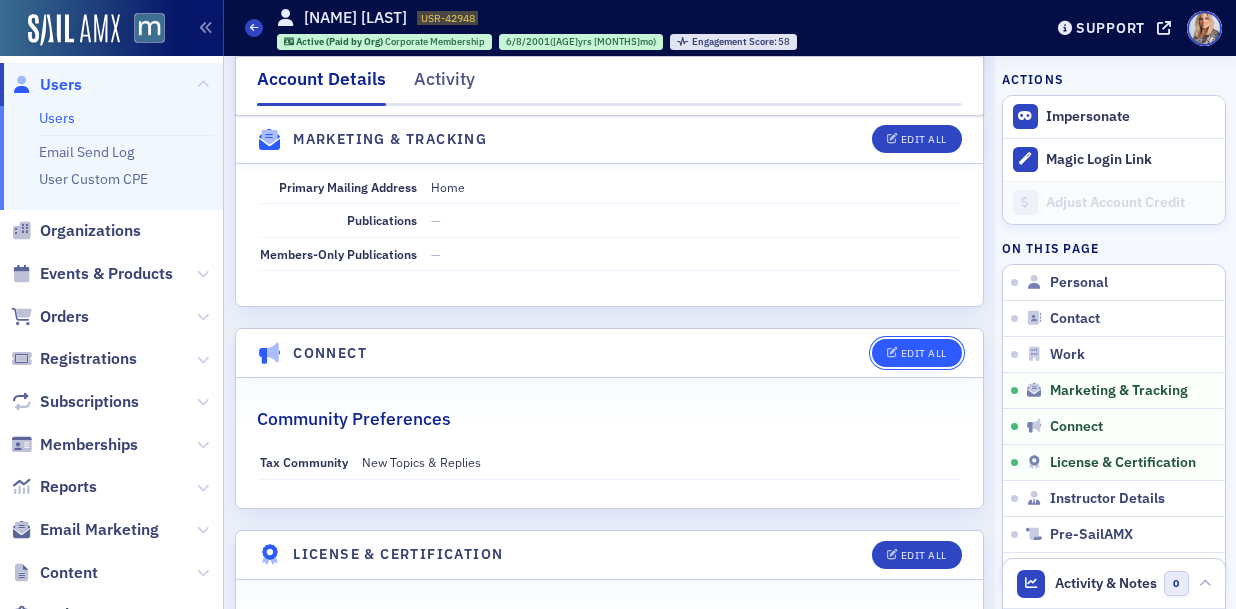 click on "Edit All" 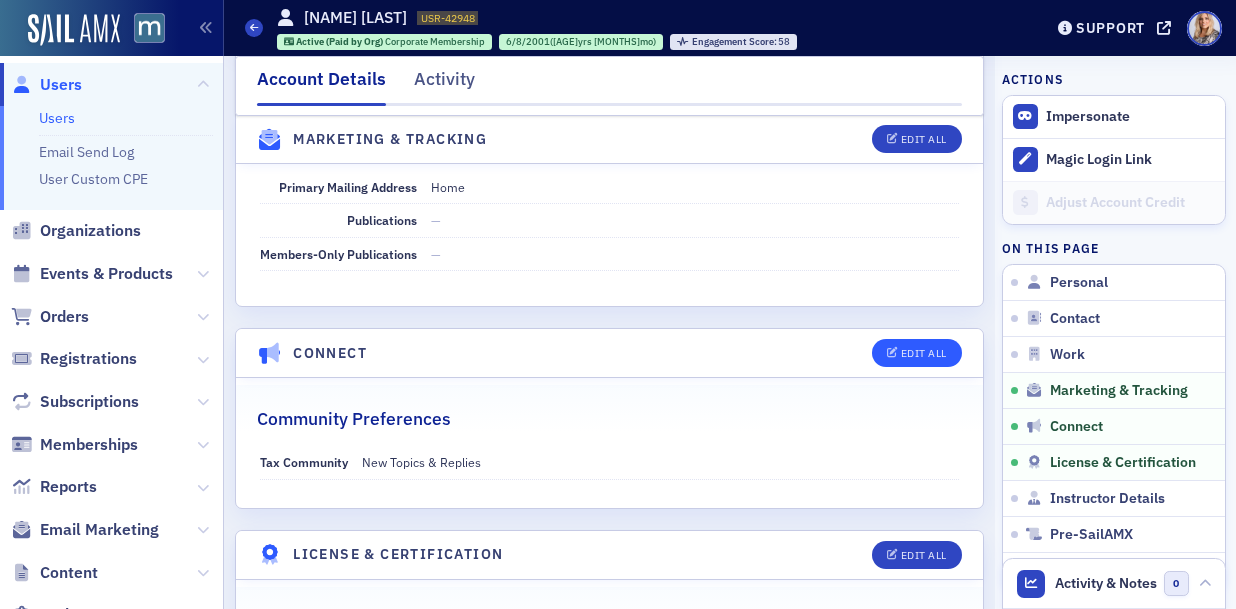 select on "US" 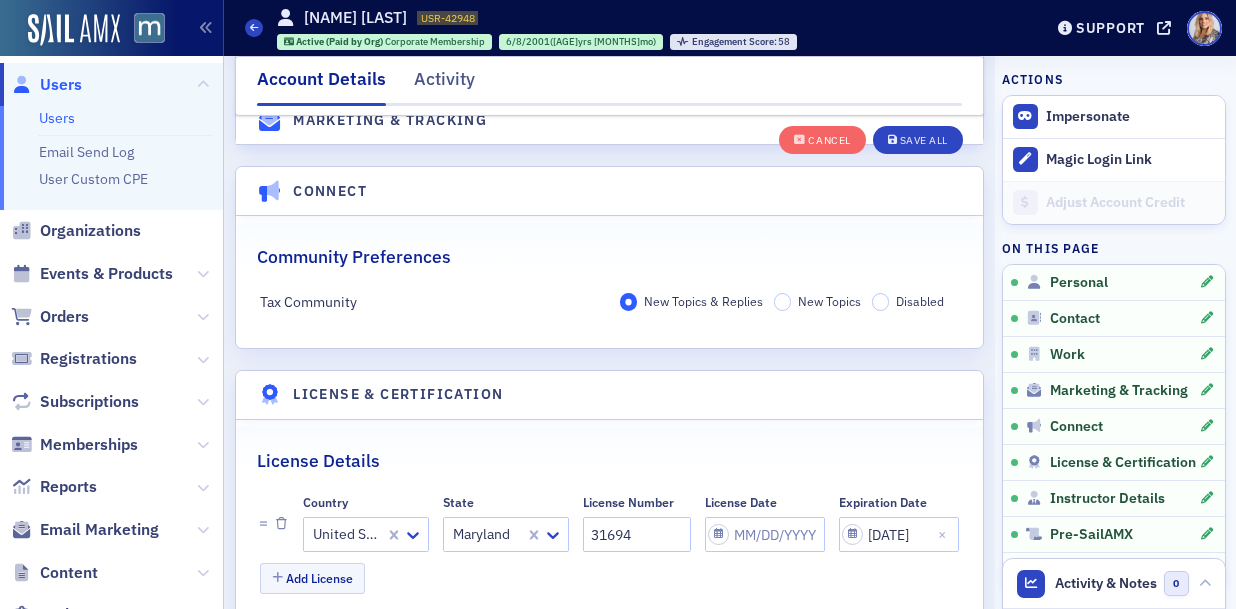 scroll, scrollTop: 3662, scrollLeft: 0, axis: vertical 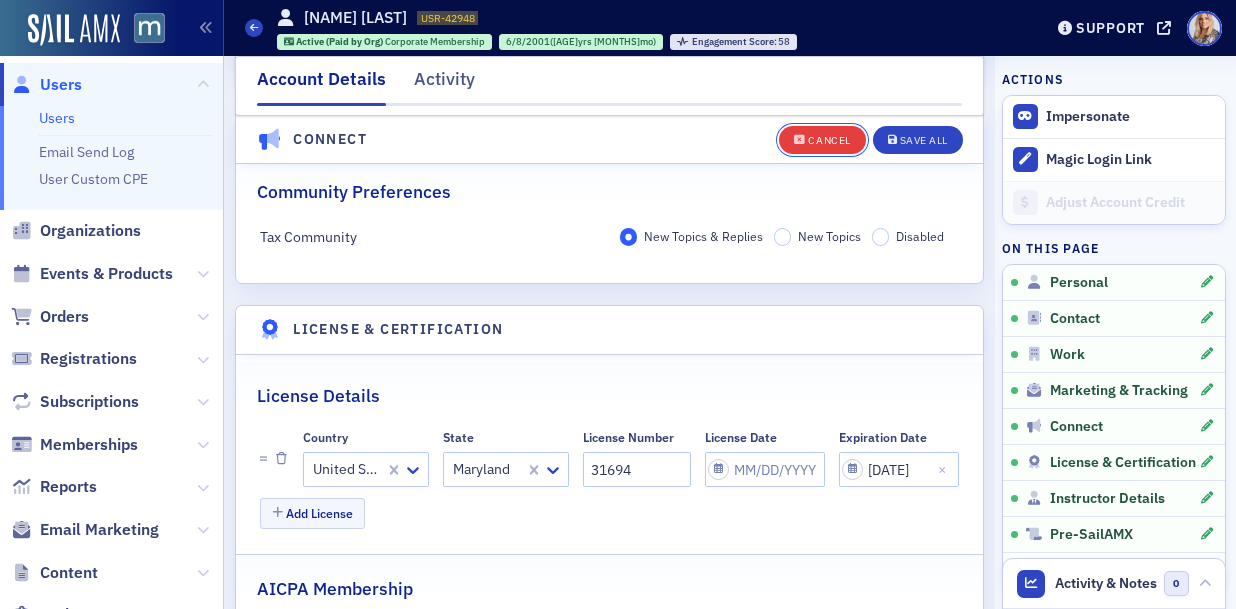 click on "Cancel" 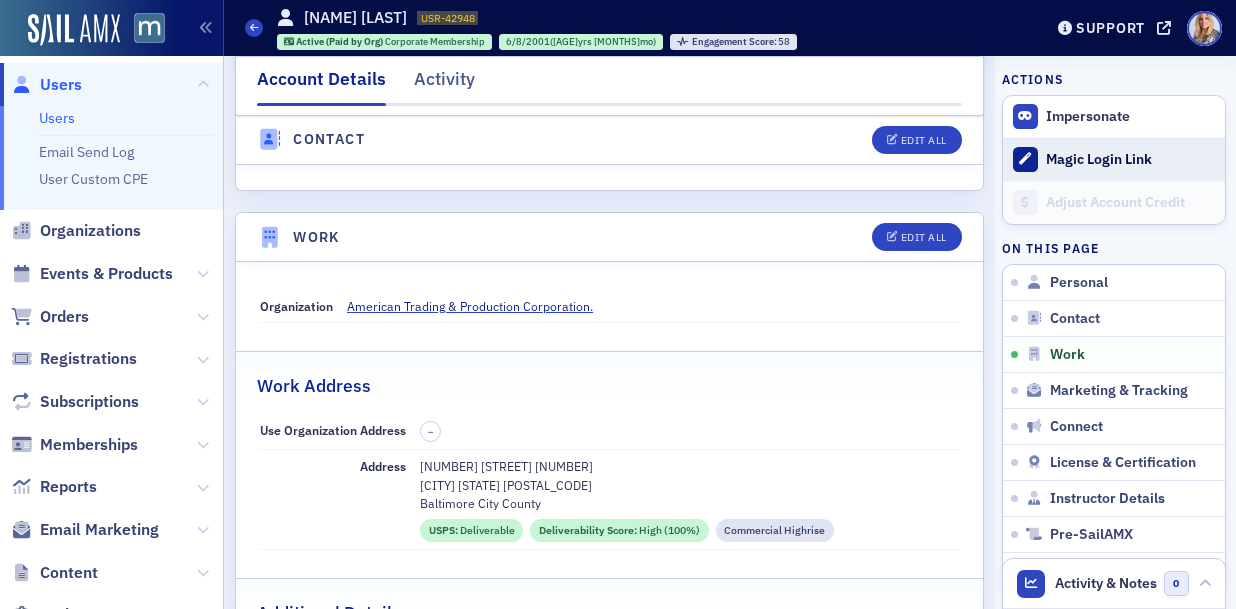 scroll, scrollTop: 941, scrollLeft: 0, axis: vertical 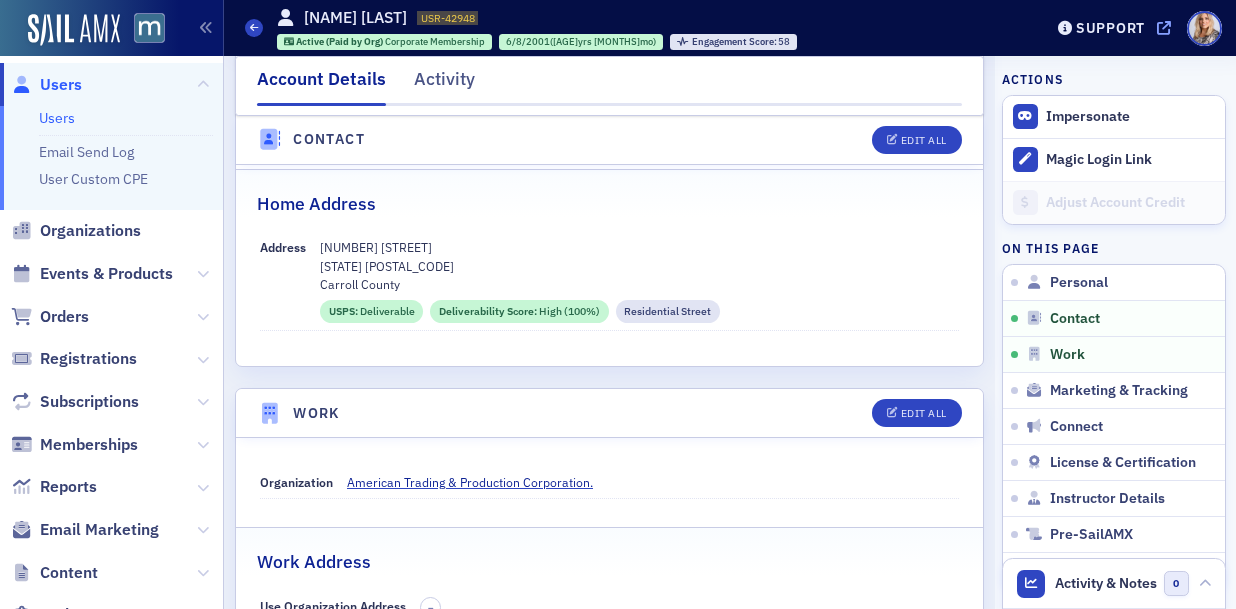 click 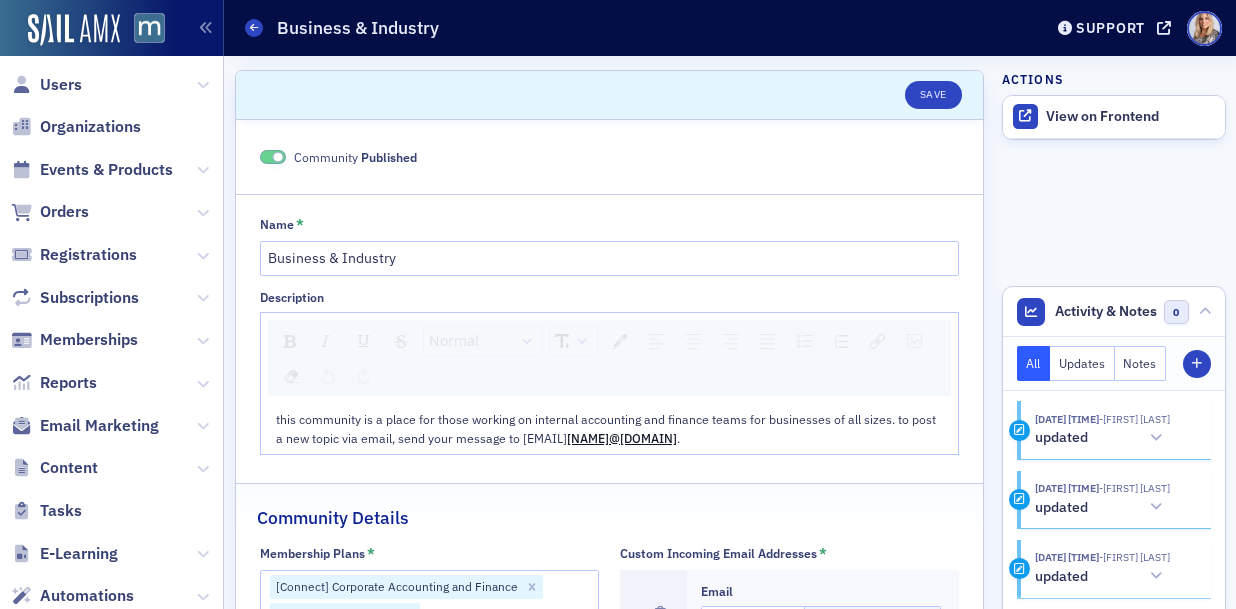 scroll, scrollTop: 0, scrollLeft: 0, axis: both 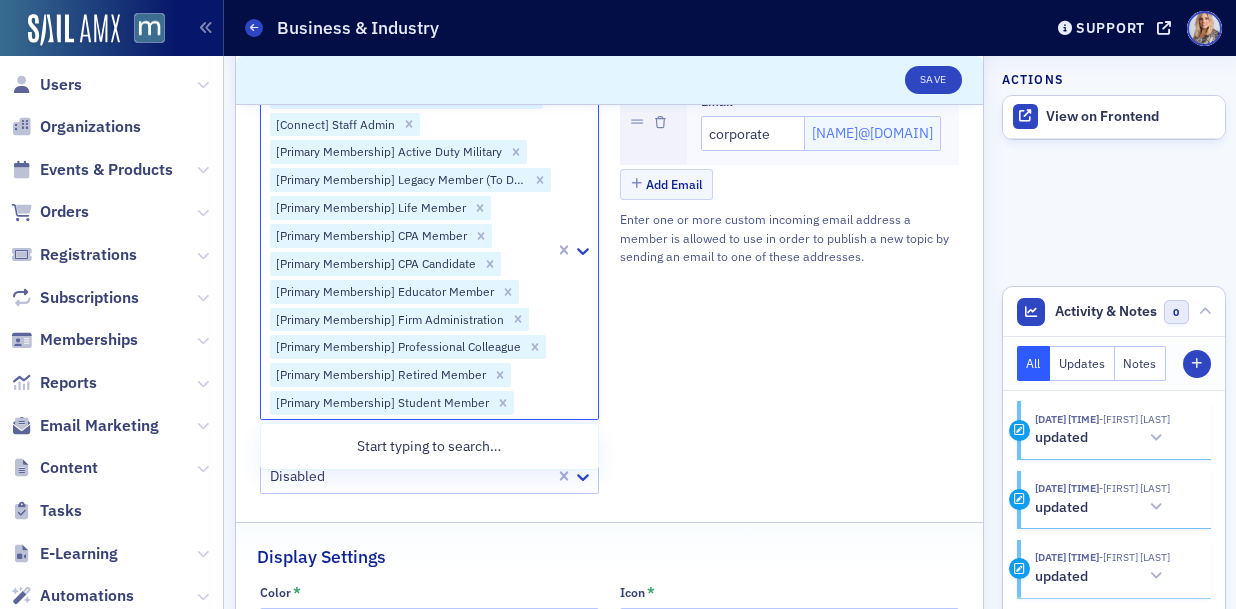 click 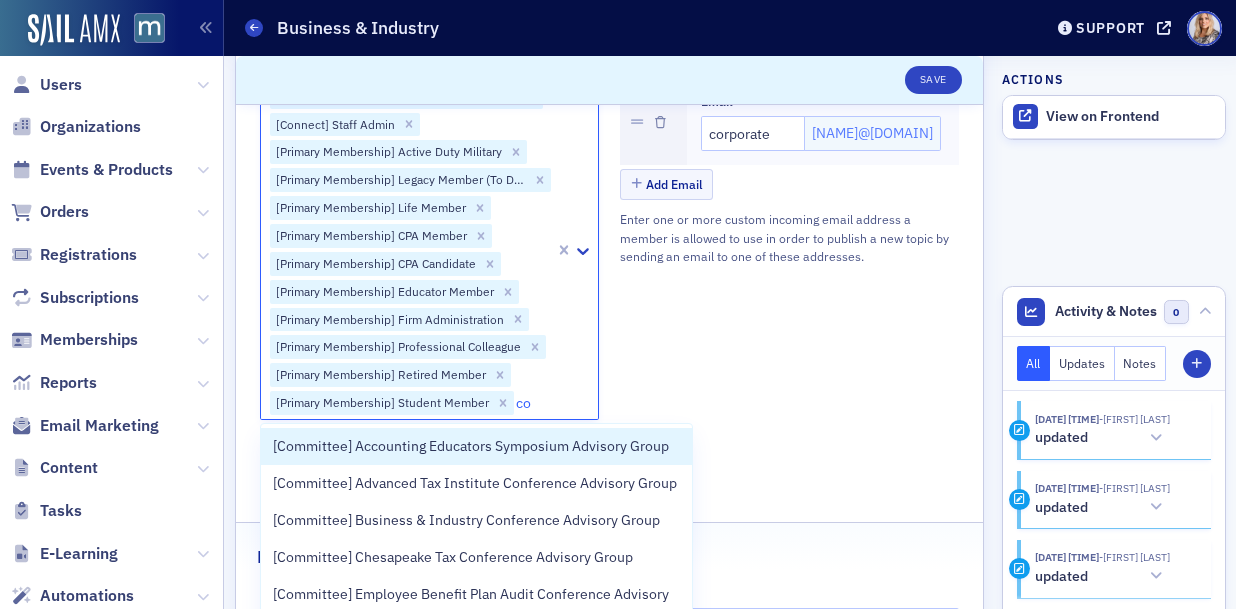 type on "c" 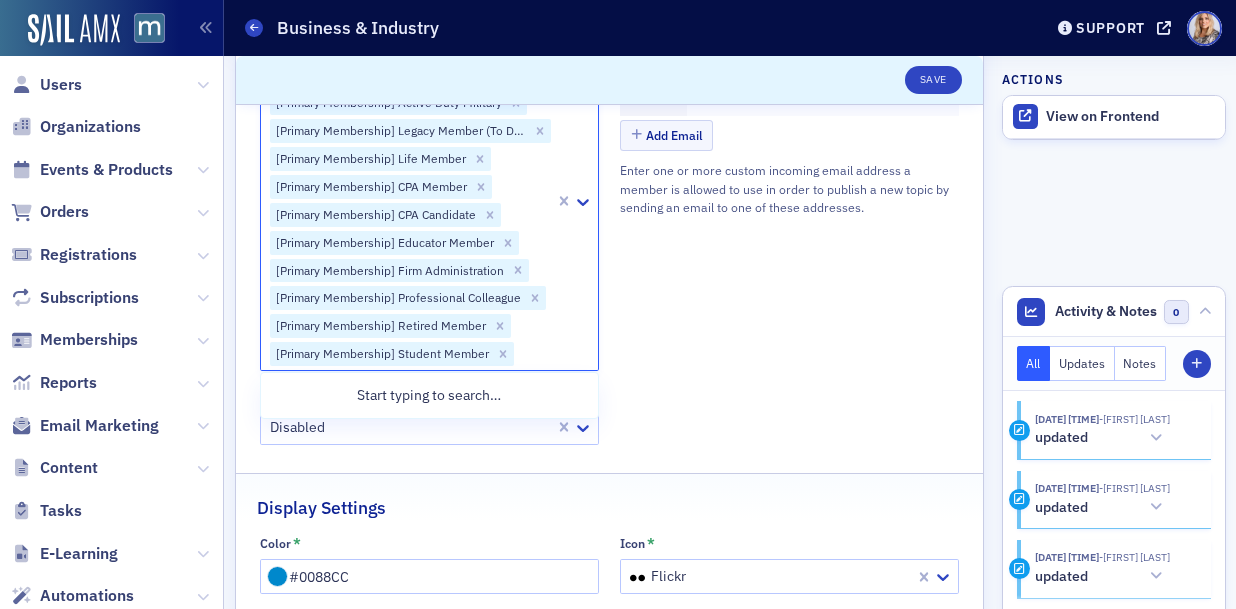 scroll, scrollTop: 542, scrollLeft: 0, axis: vertical 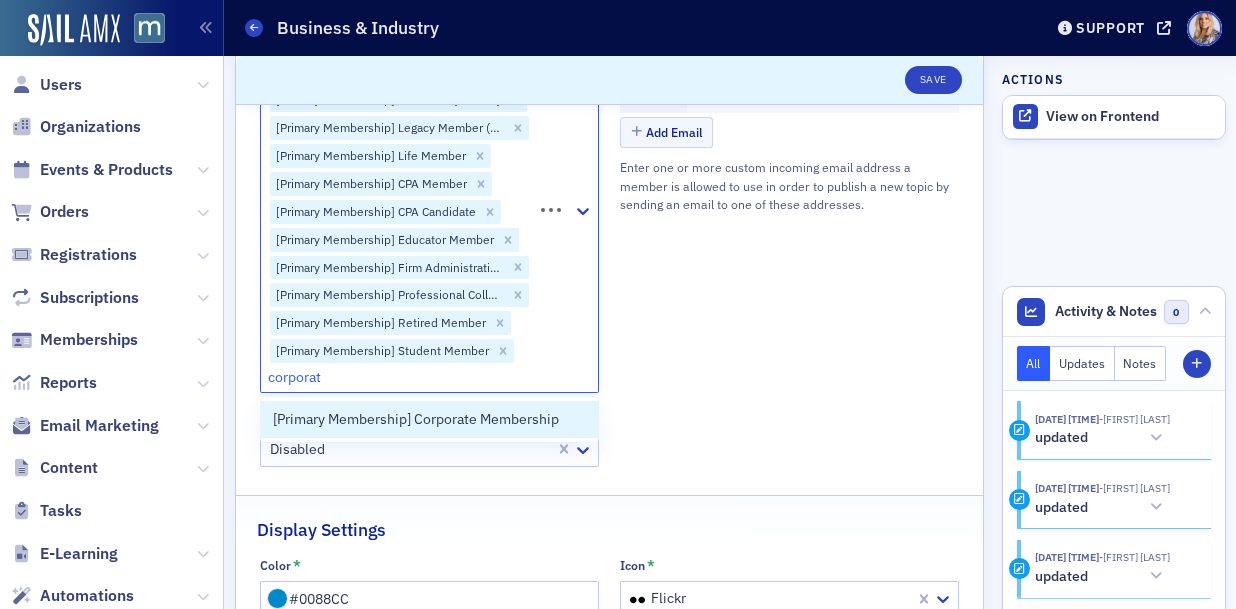 type on "corporate" 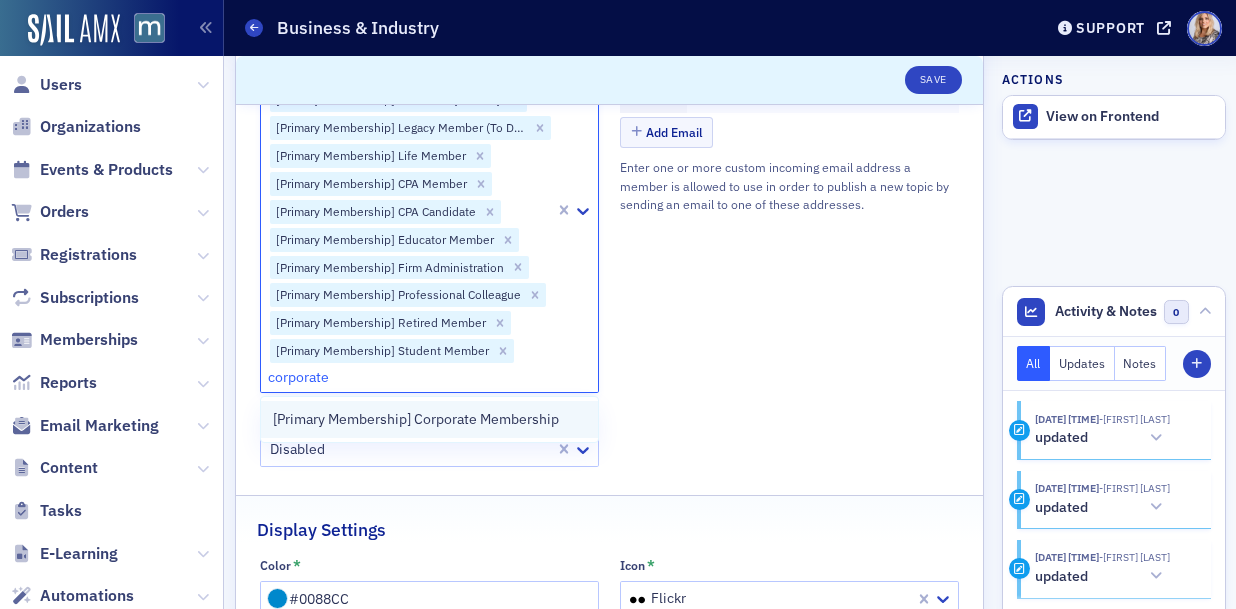 click on "[Primary Membership] Corporate Membership" at bounding box center (416, 419) 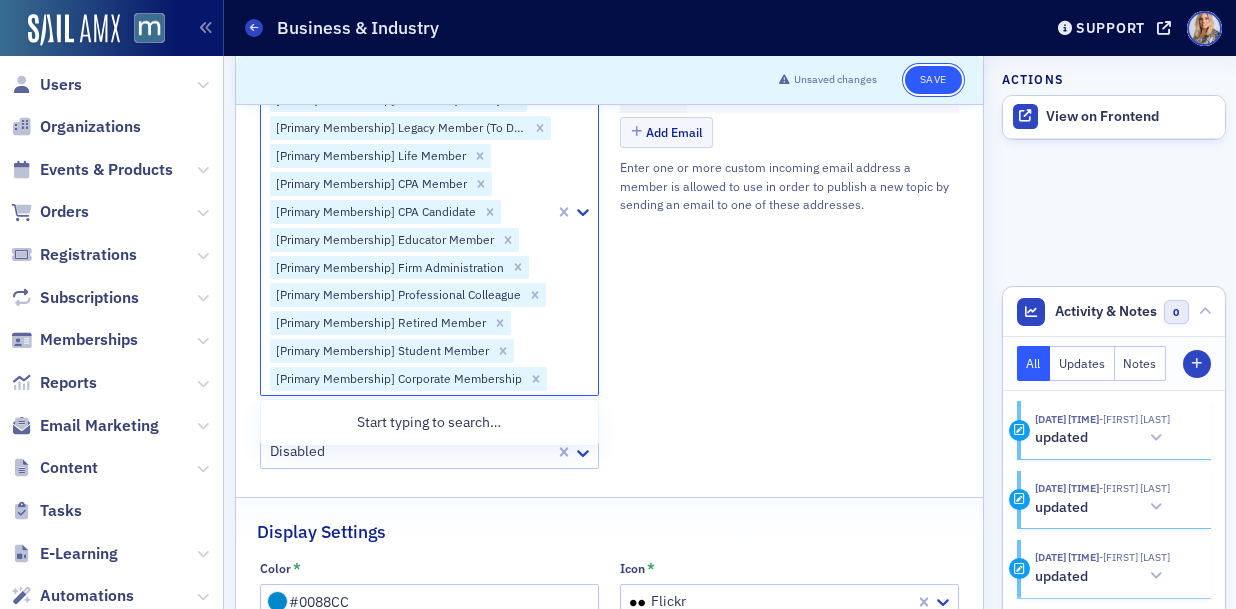 click on "Save" 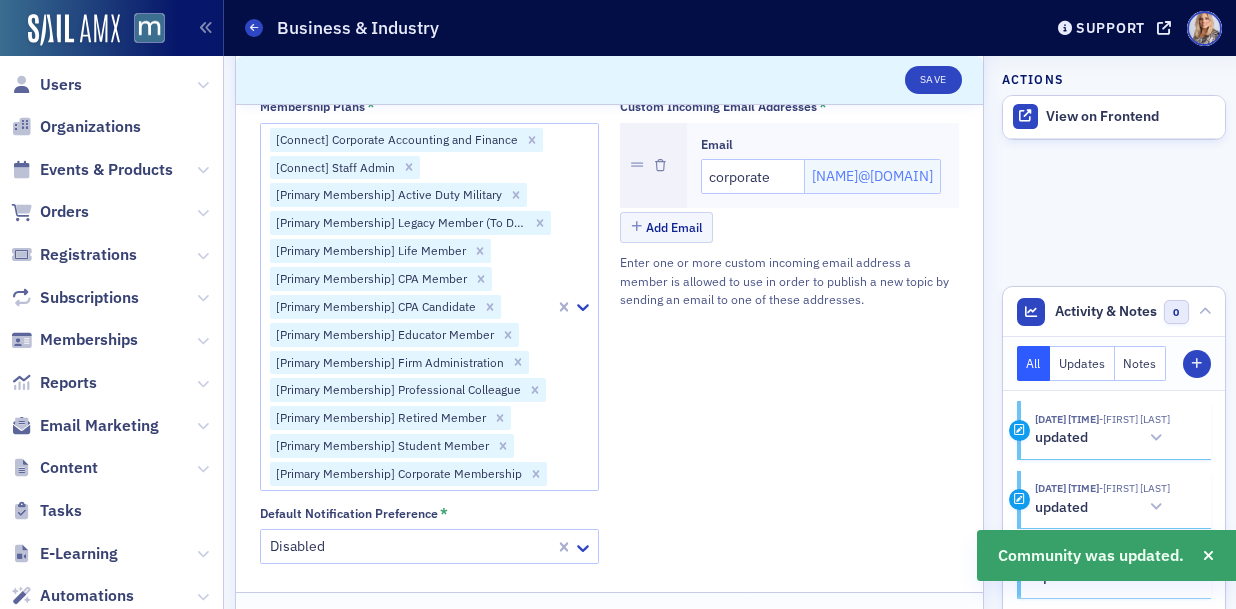 scroll, scrollTop: 0, scrollLeft: 0, axis: both 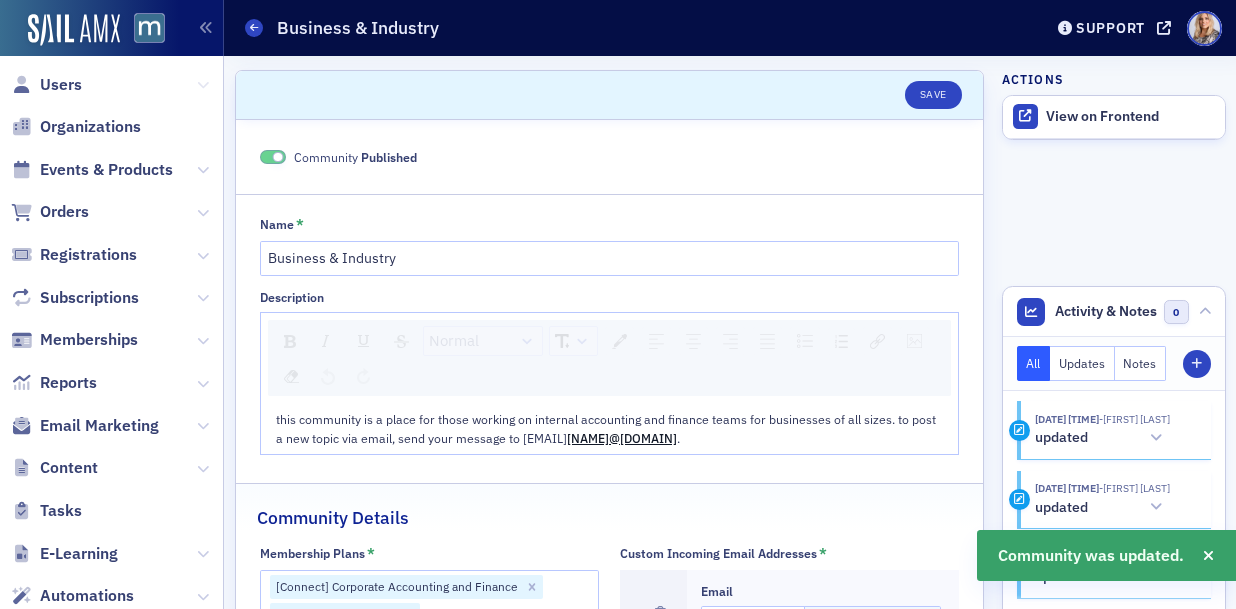 click 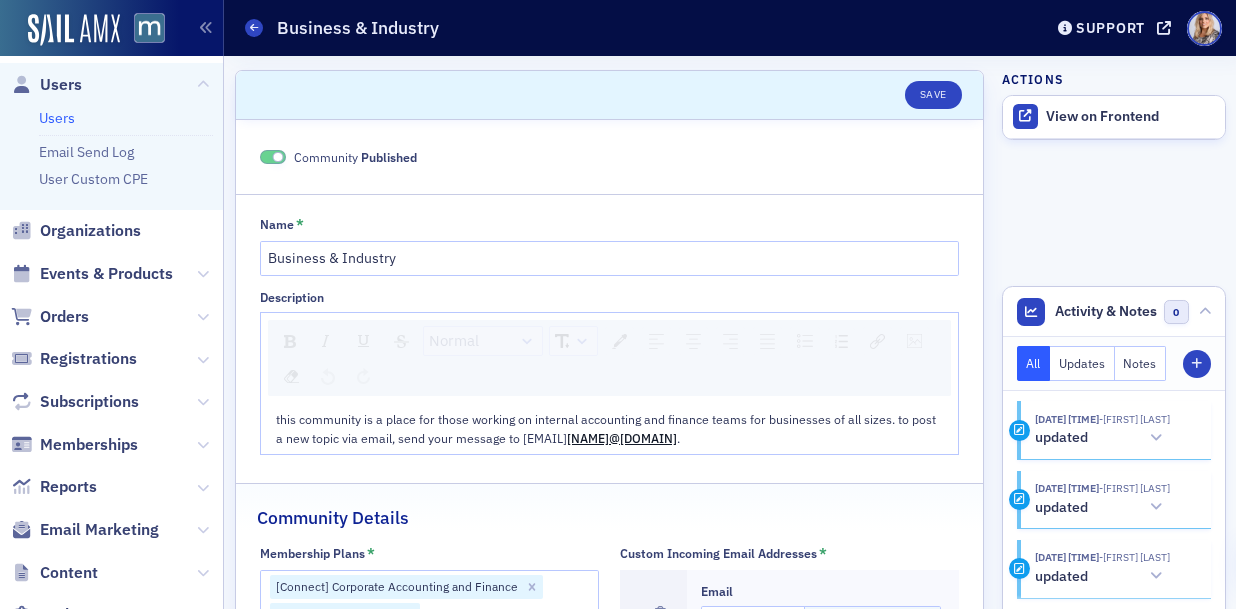 click on "Users" 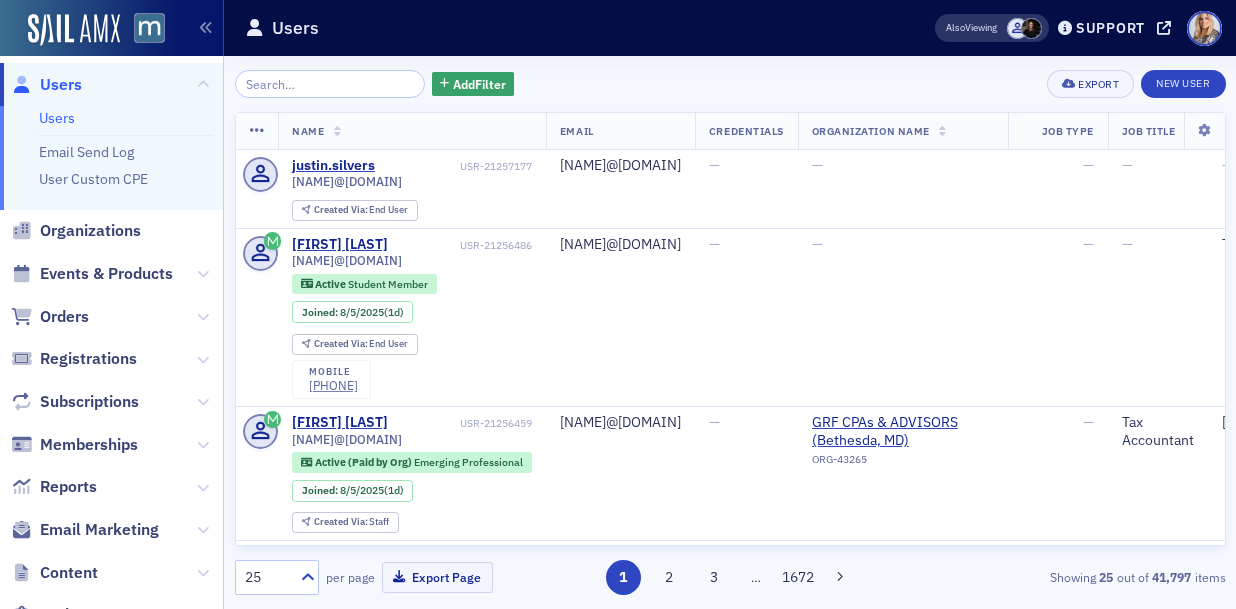 click 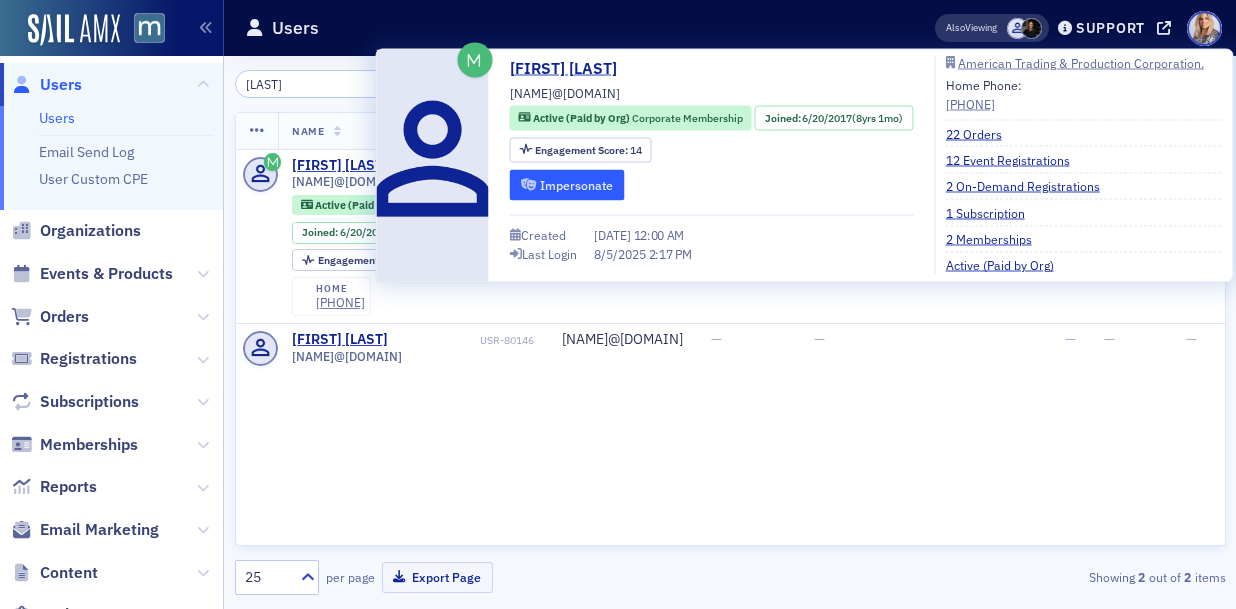 type on "Friis" 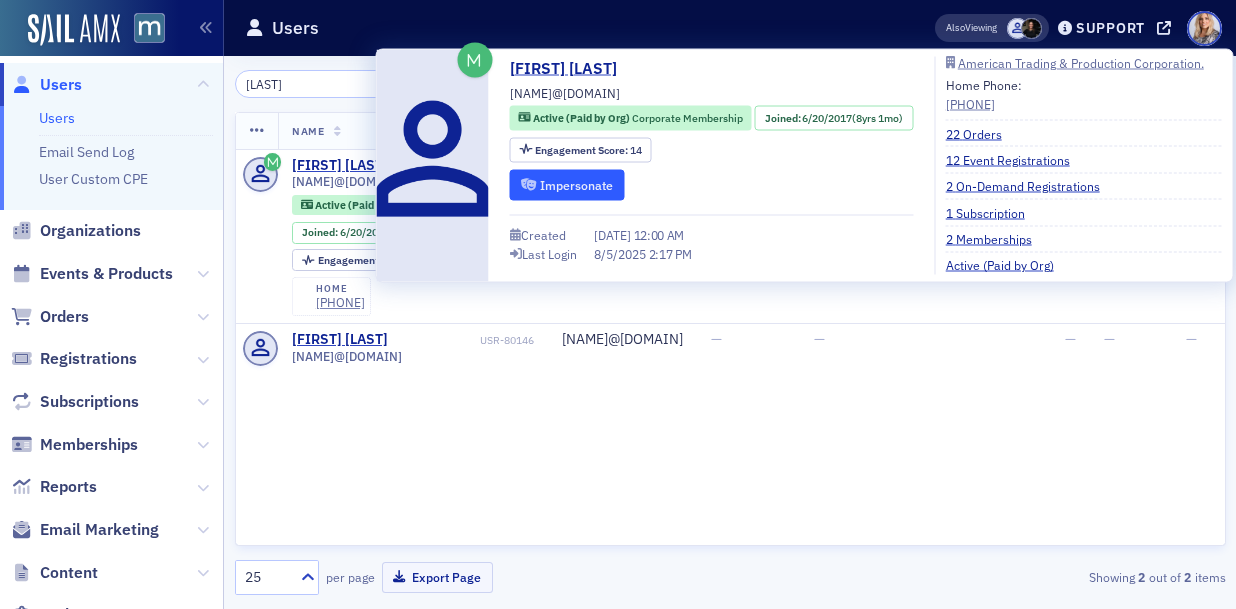click on "Impersonate" at bounding box center (567, 184) 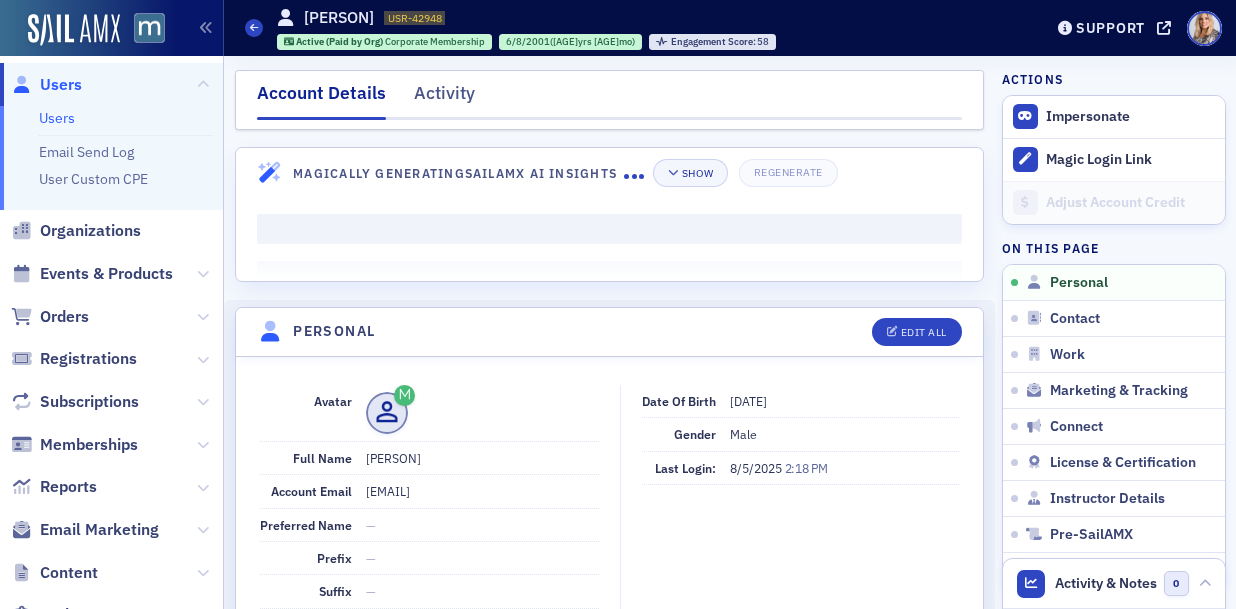 scroll, scrollTop: 0, scrollLeft: 0, axis: both 